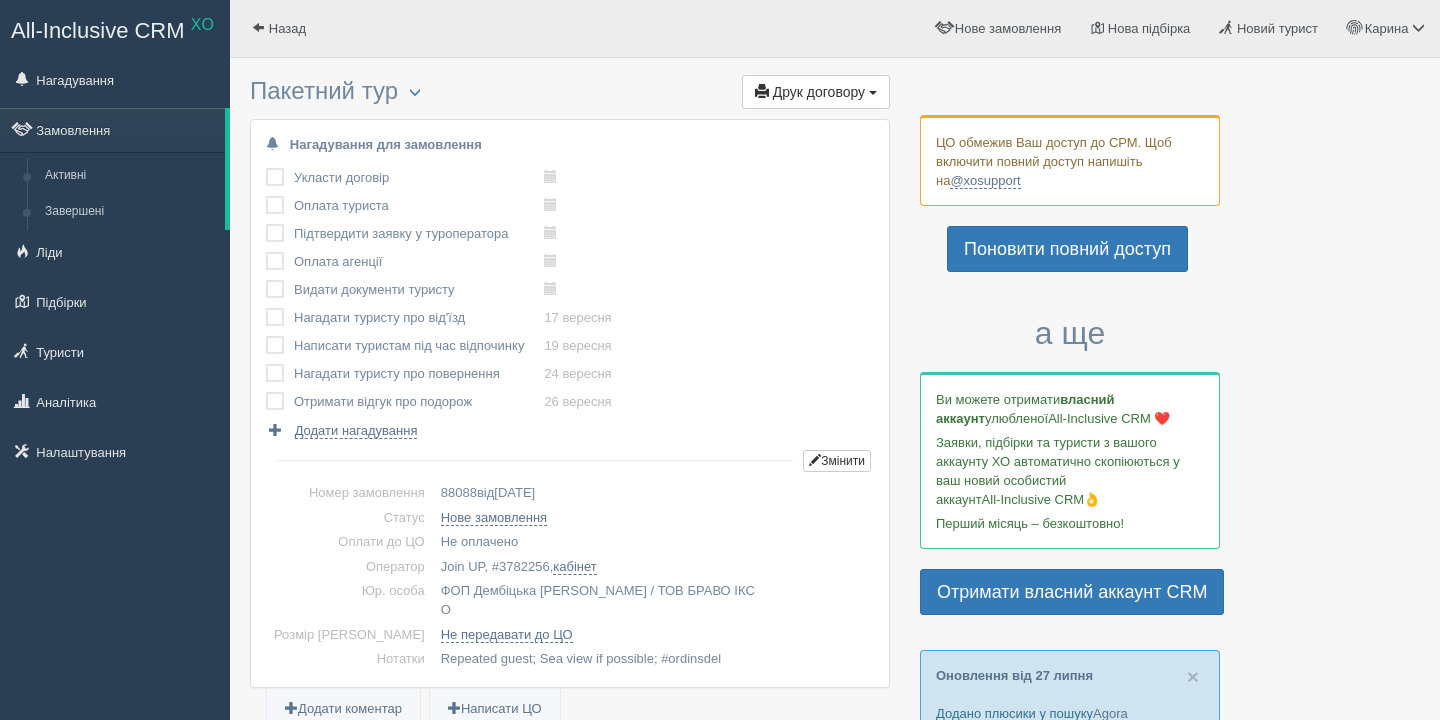 scroll, scrollTop: 0, scrollLeft: 0, axis: both 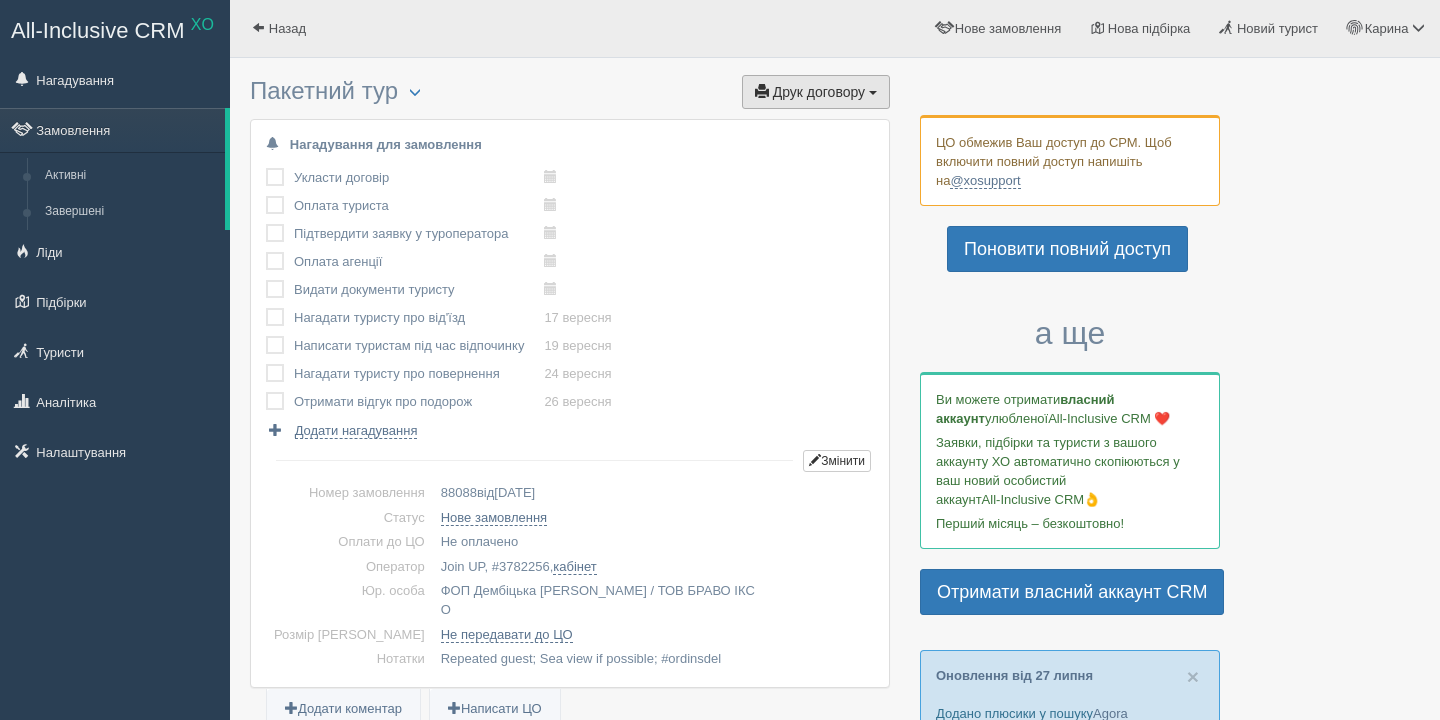 click on "Друк договору" at bounding box center [819, 92] 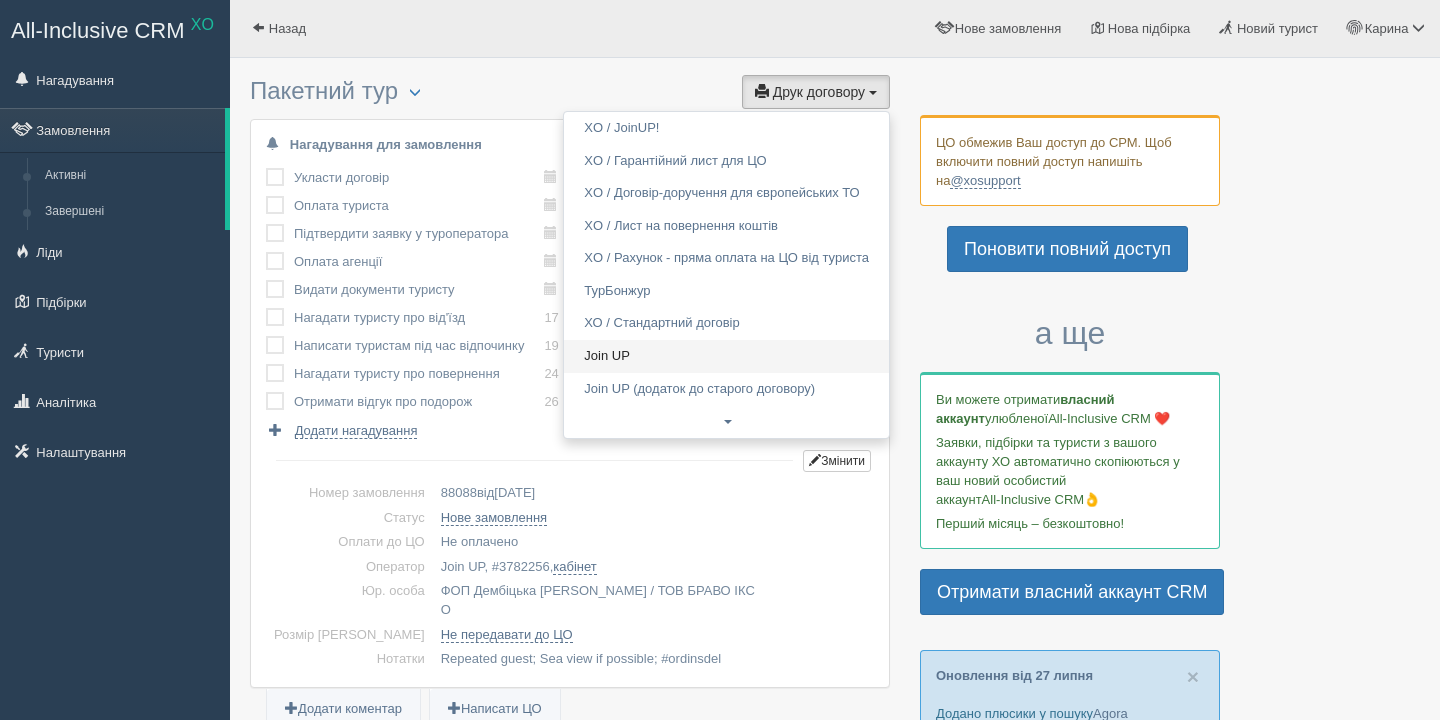 click on "Join UP" at bounding box center [726, 356] 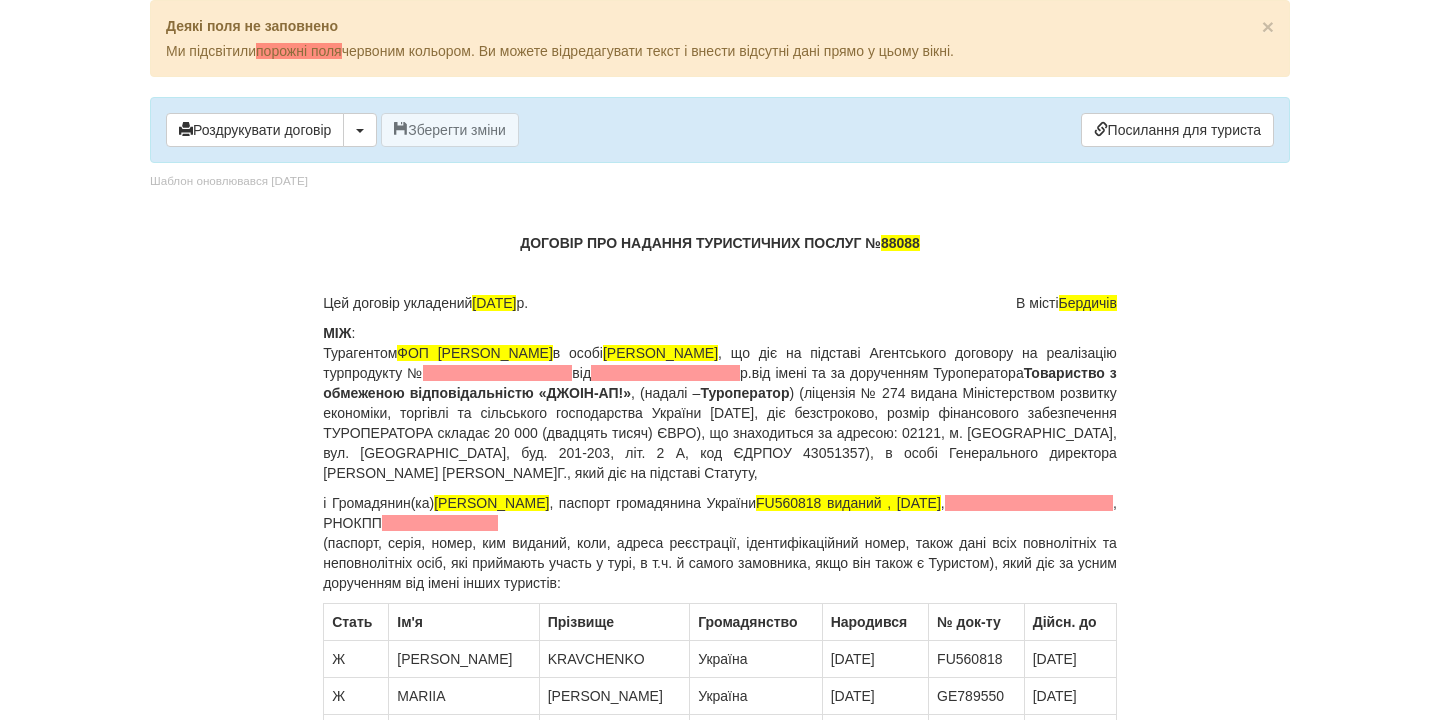 scroll, scrollTop: 0, scrollLeft: 0, axis: both 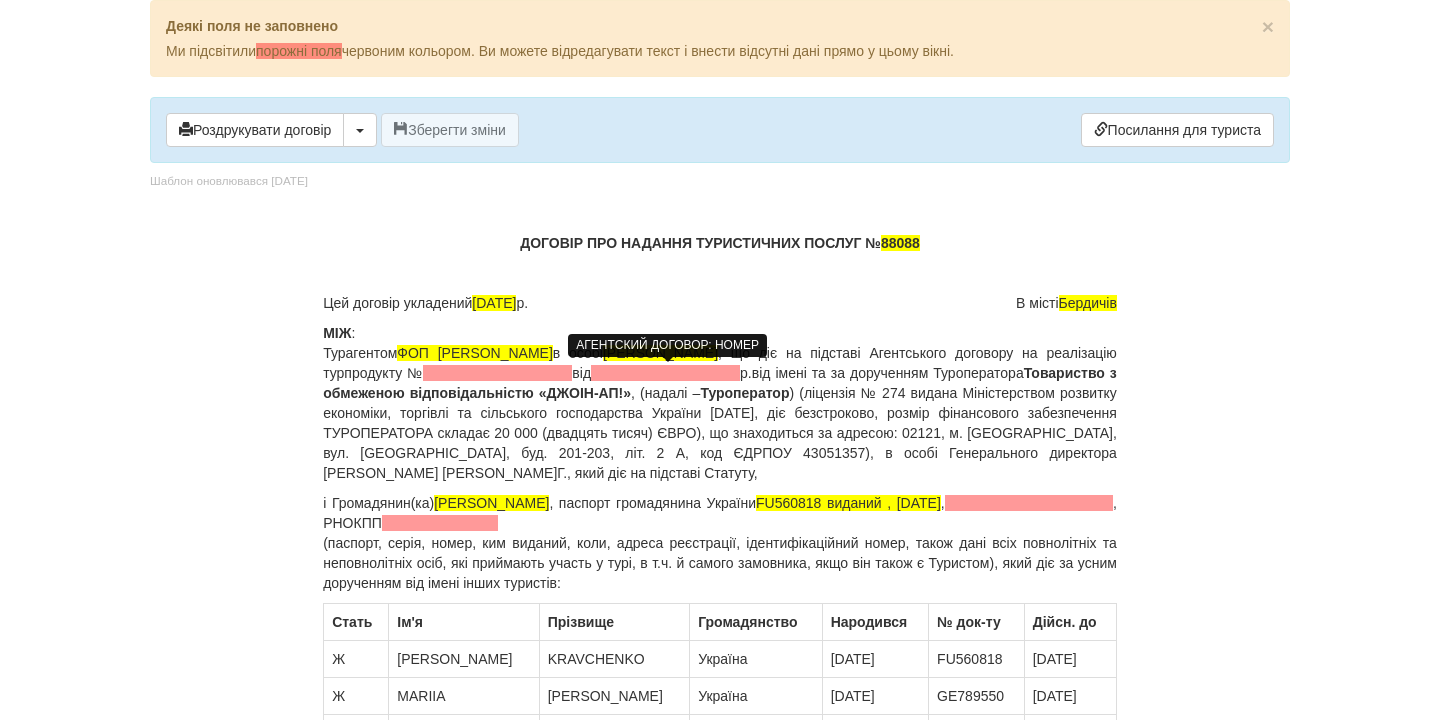 click at bounding box center [497, 373] 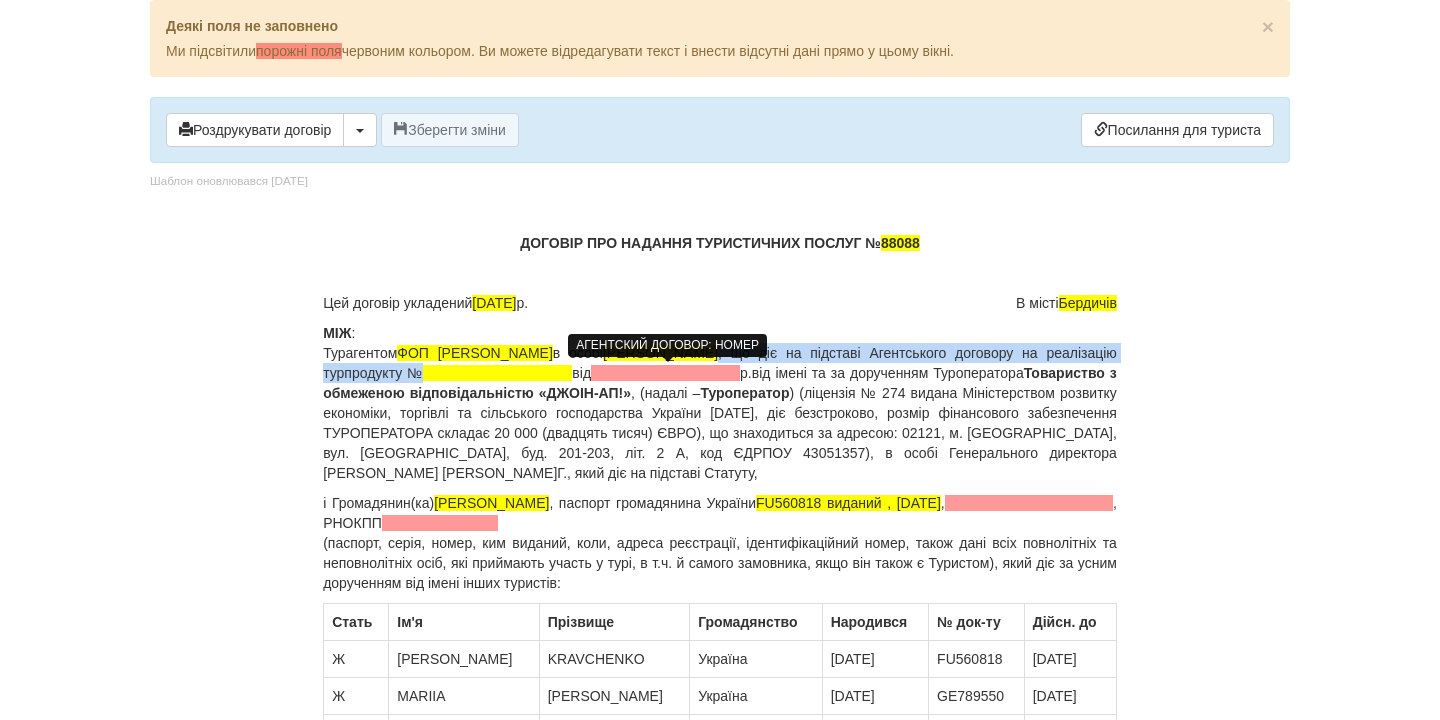 type 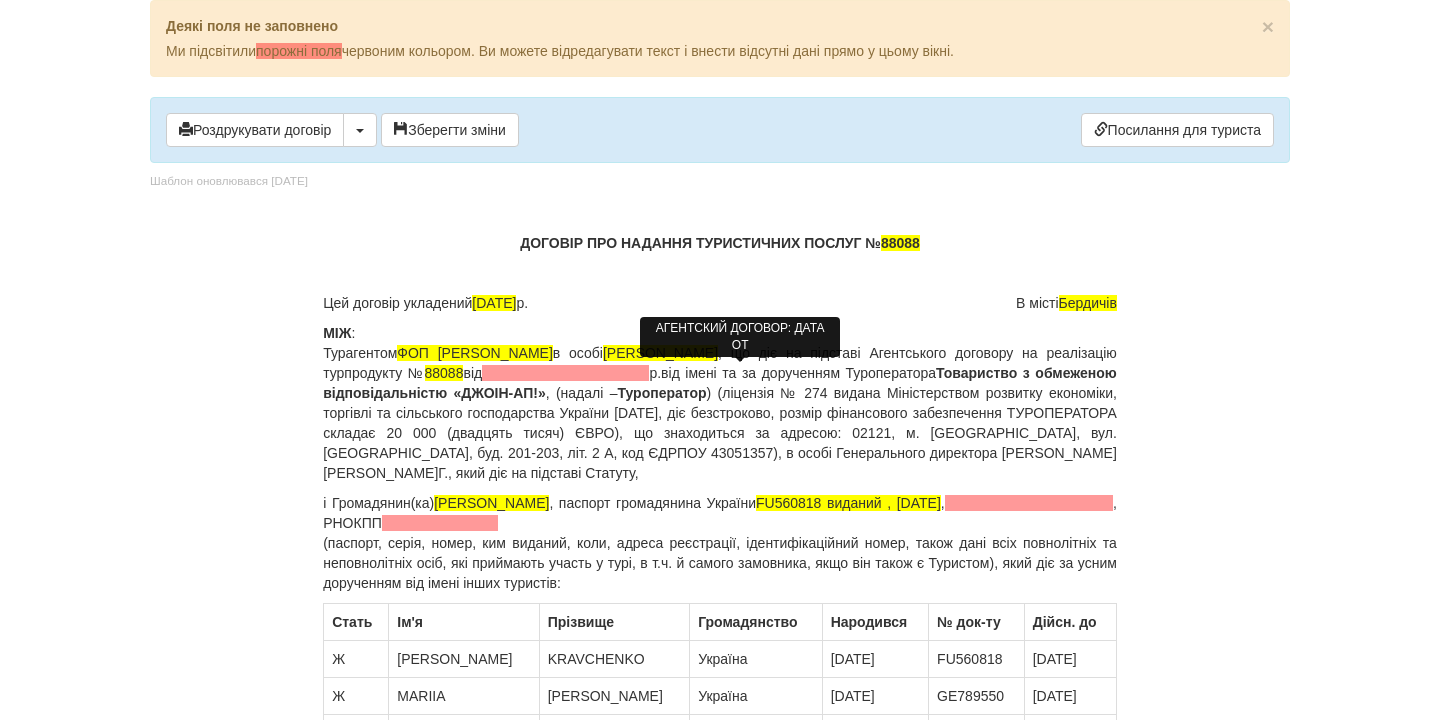 click at bounding box center [565, 373] 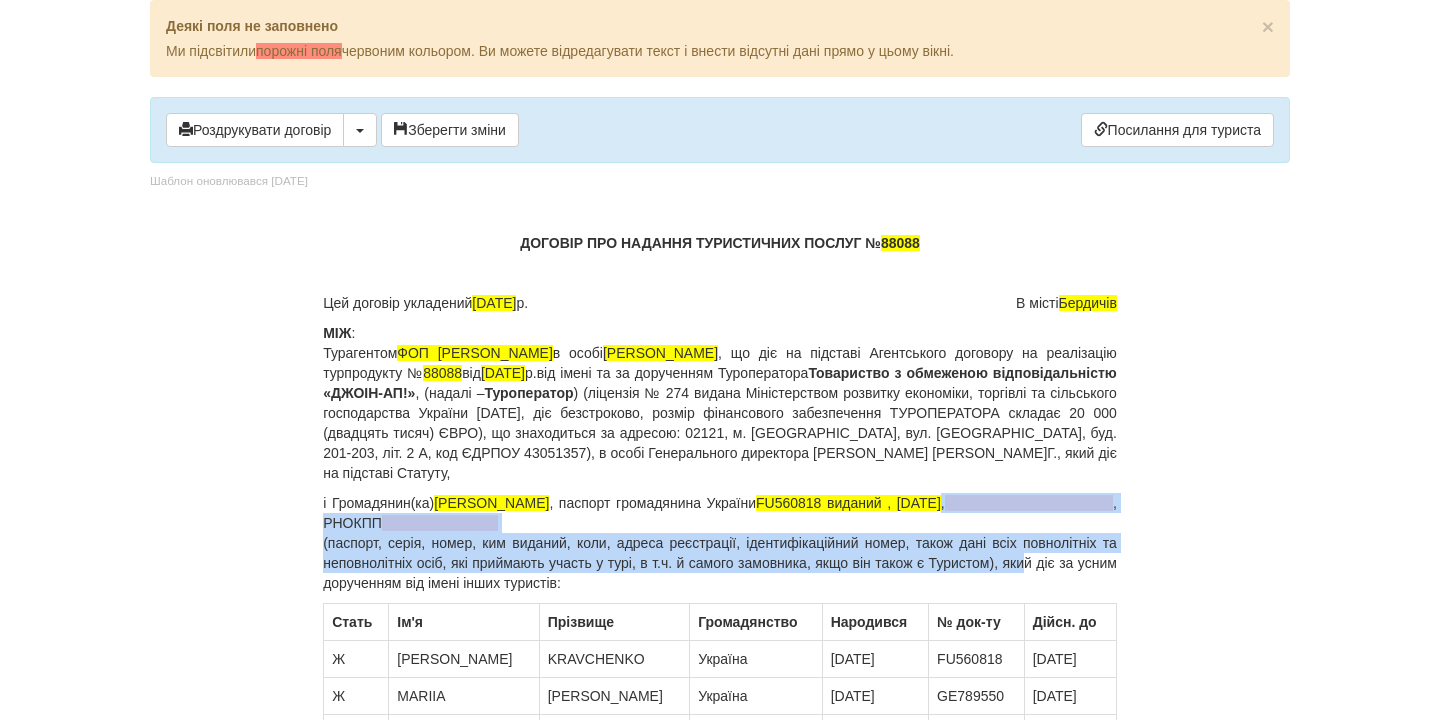 drag, startPoint x: 1113, startPoint y: 510, endPoint x: 1051, endPoint y: 555, distance: 76.6094 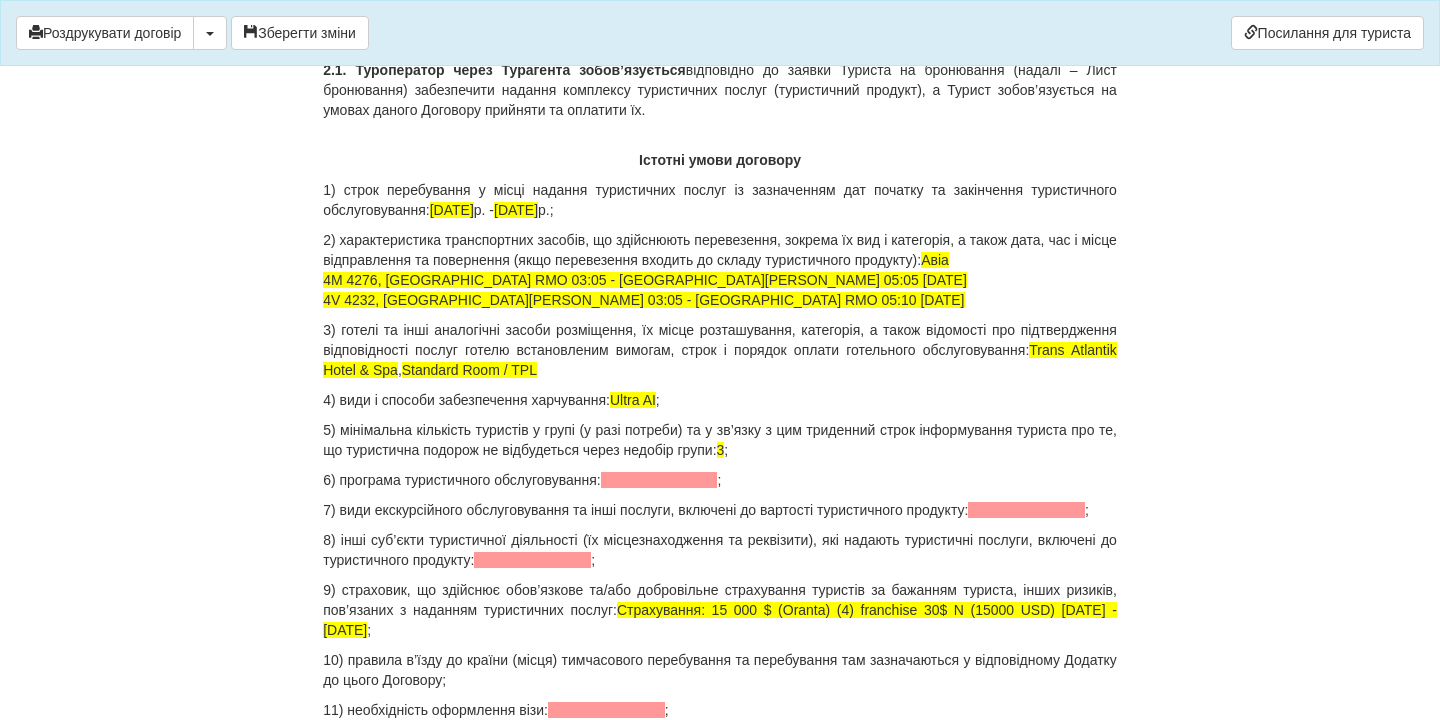 scroll, scrollTop: 1960, scrollLeft: 0, axis: vertical 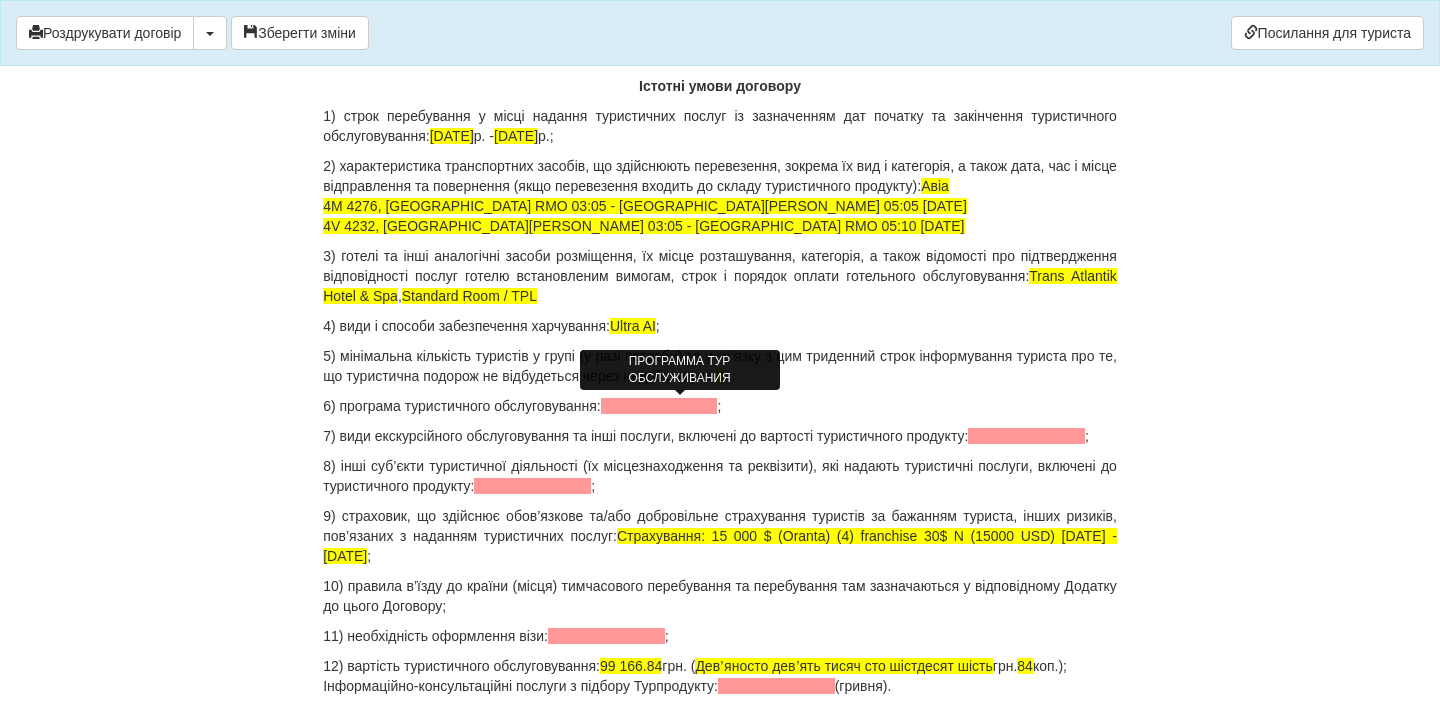click at bounding box center (659, 406) 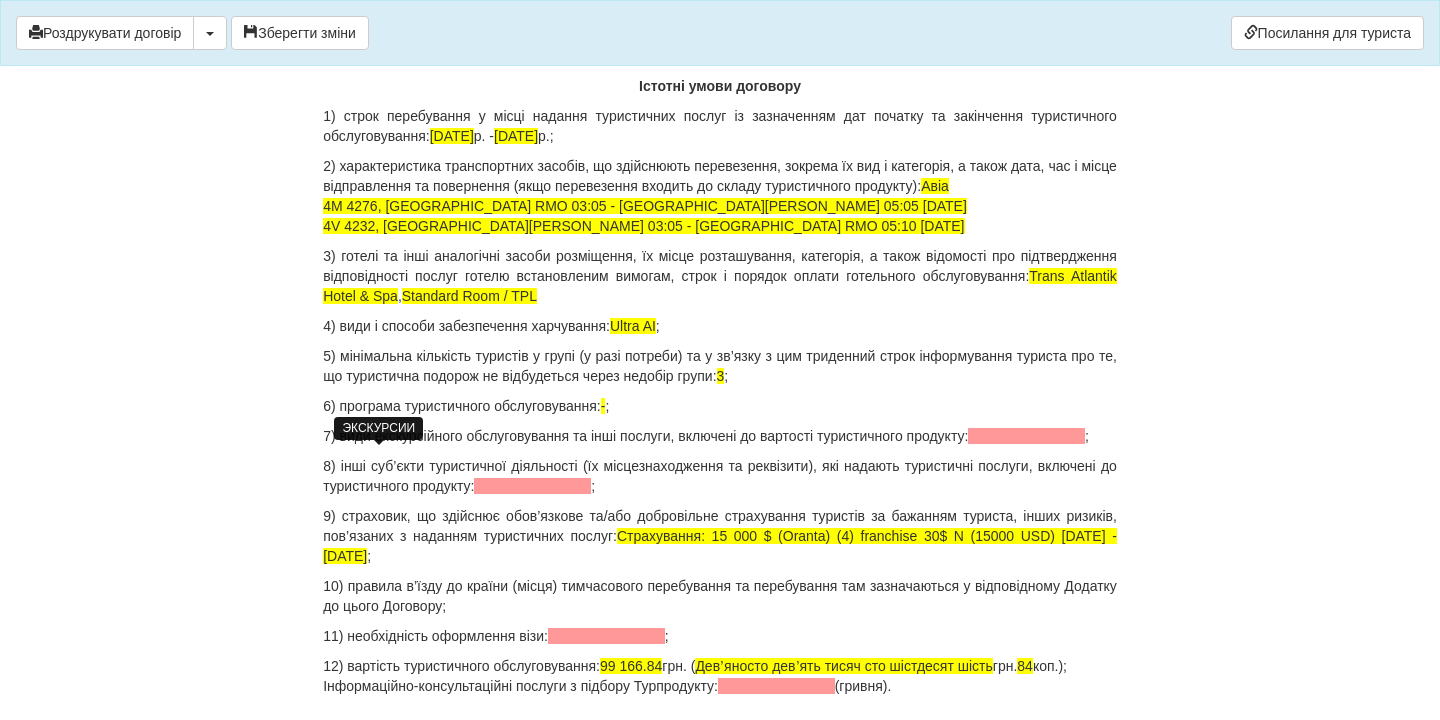 click at bounding box center (1026, 436) 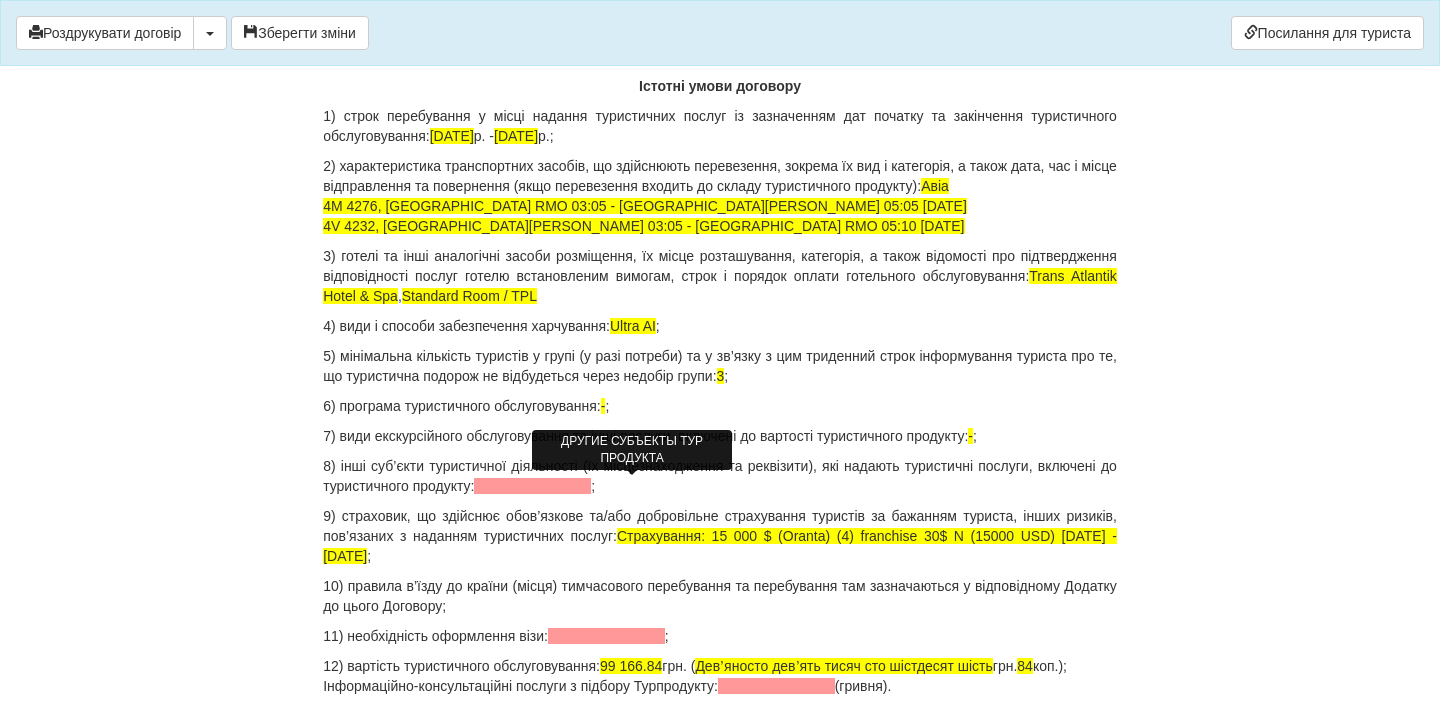 click at bounding box center [532, 486] 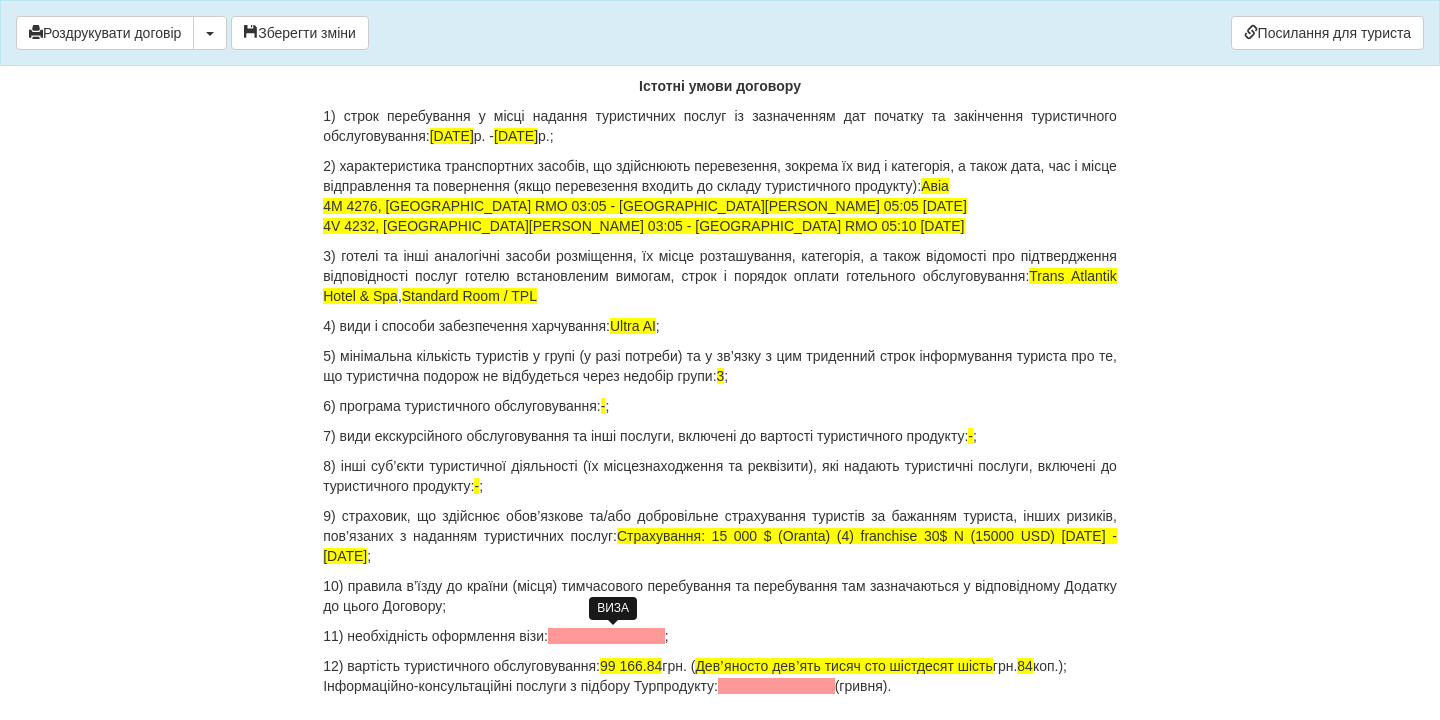click at bounding box center [606, 636] 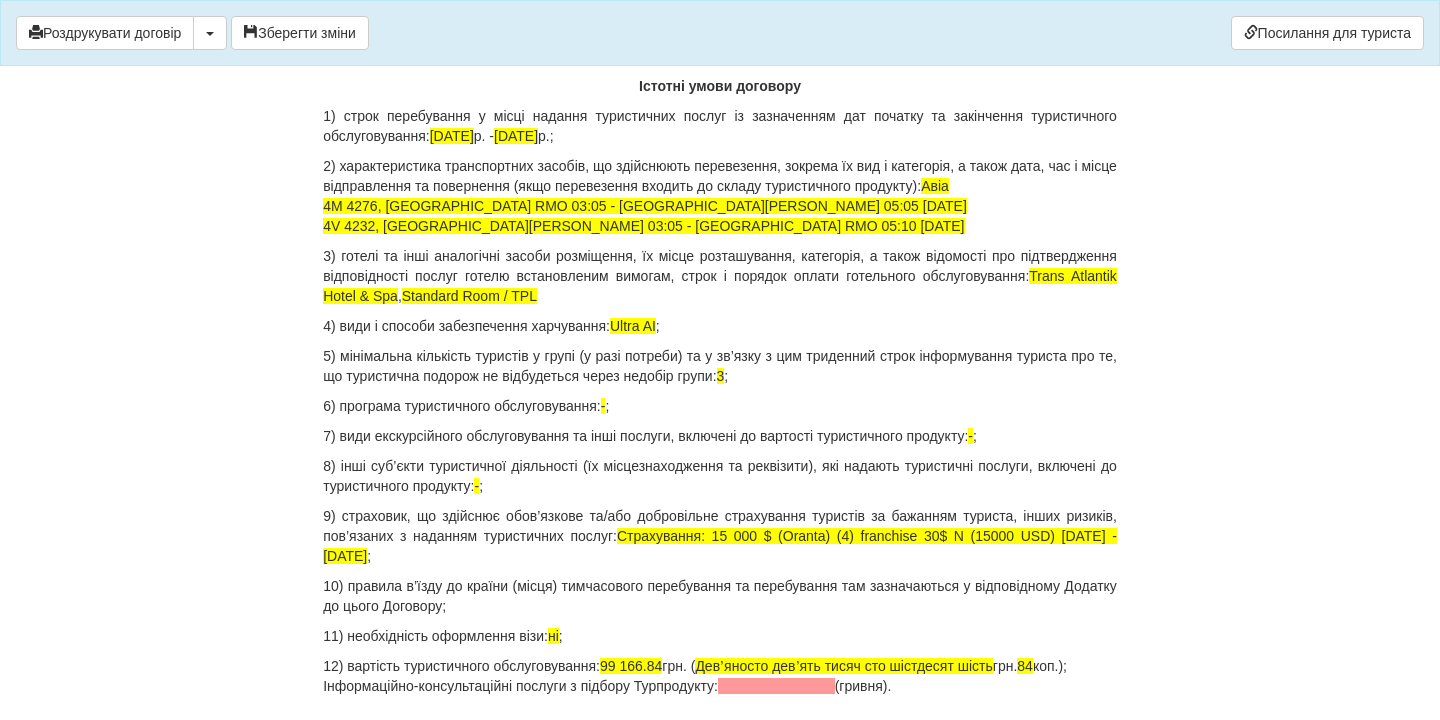 scroll, scrollTop: 2136, scrollLeft: 0, axis: vertical 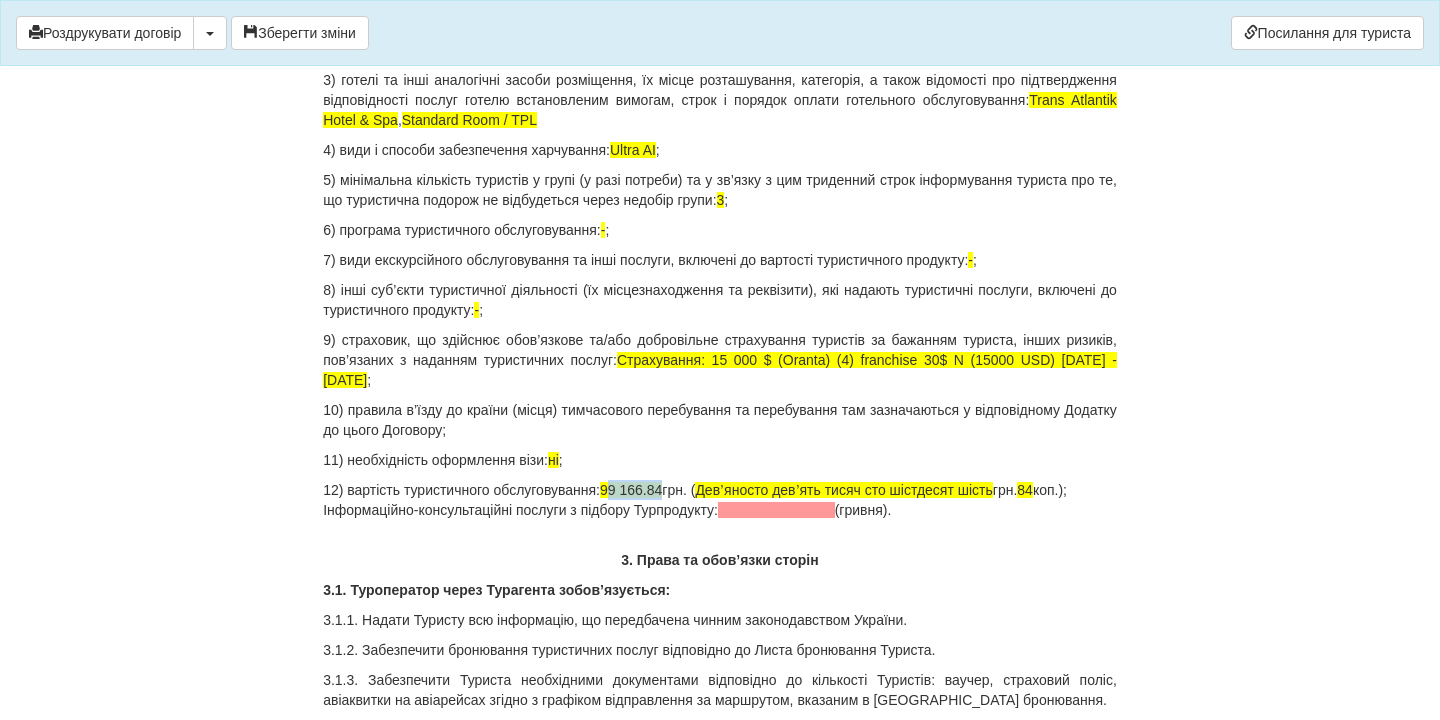 drag, startPoint x: 636, startPoint y: 492, endPoint x: 696, endPoint y: 492, distance: 60 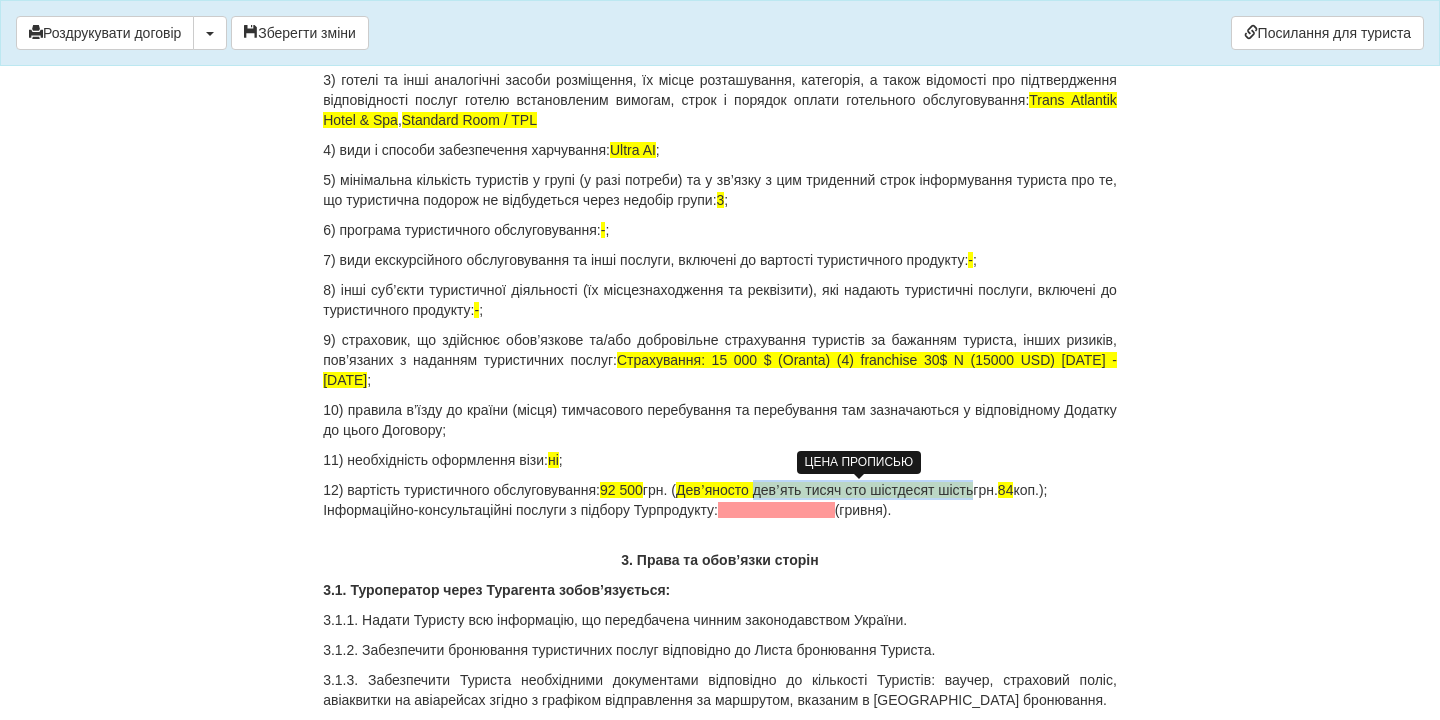 drag, startPoint x: 785, startPoint y: 488, endPoint x: 1010, endPoint y: 486, distance: 225.0089 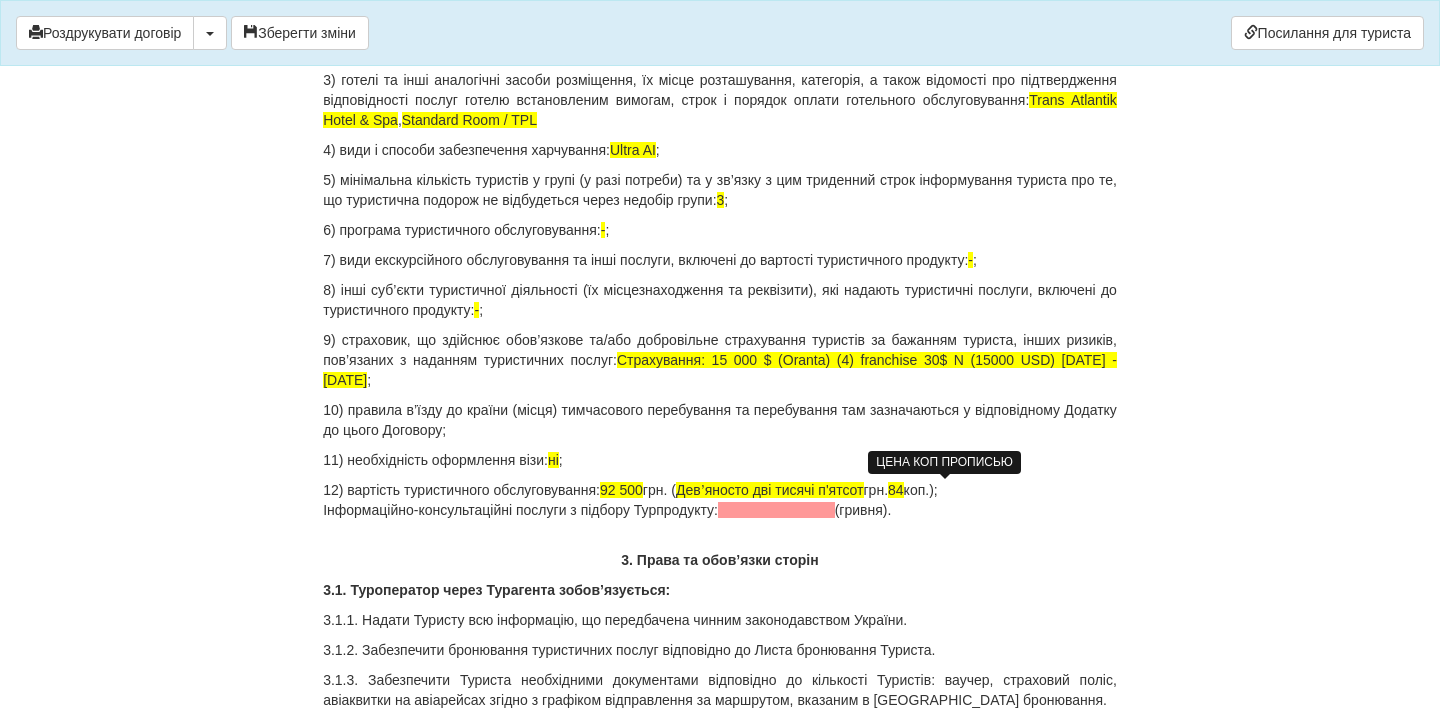 click on "84" at bounding box center [896, 490] 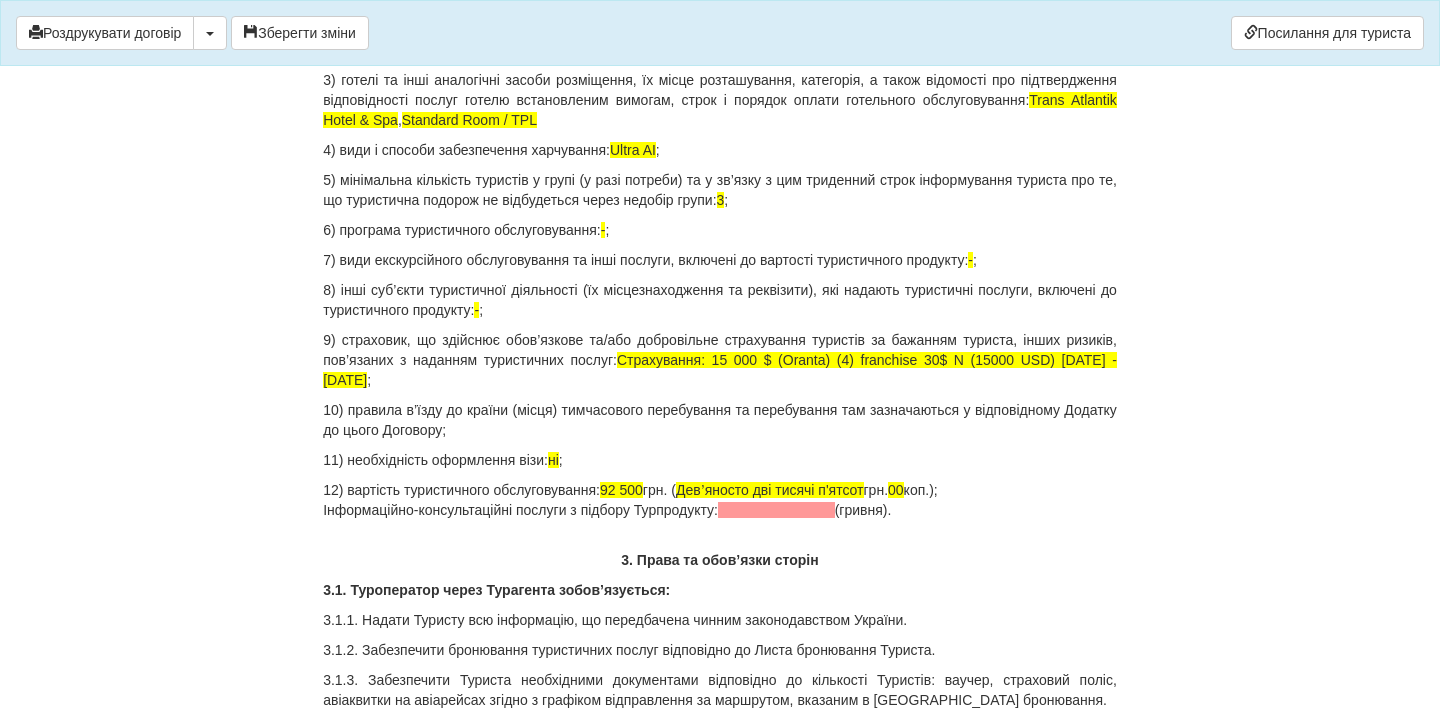 drag, startPoint x: 947, startPoint y: 511, endPoint x: 320, endPoint y: 511, distance: 627 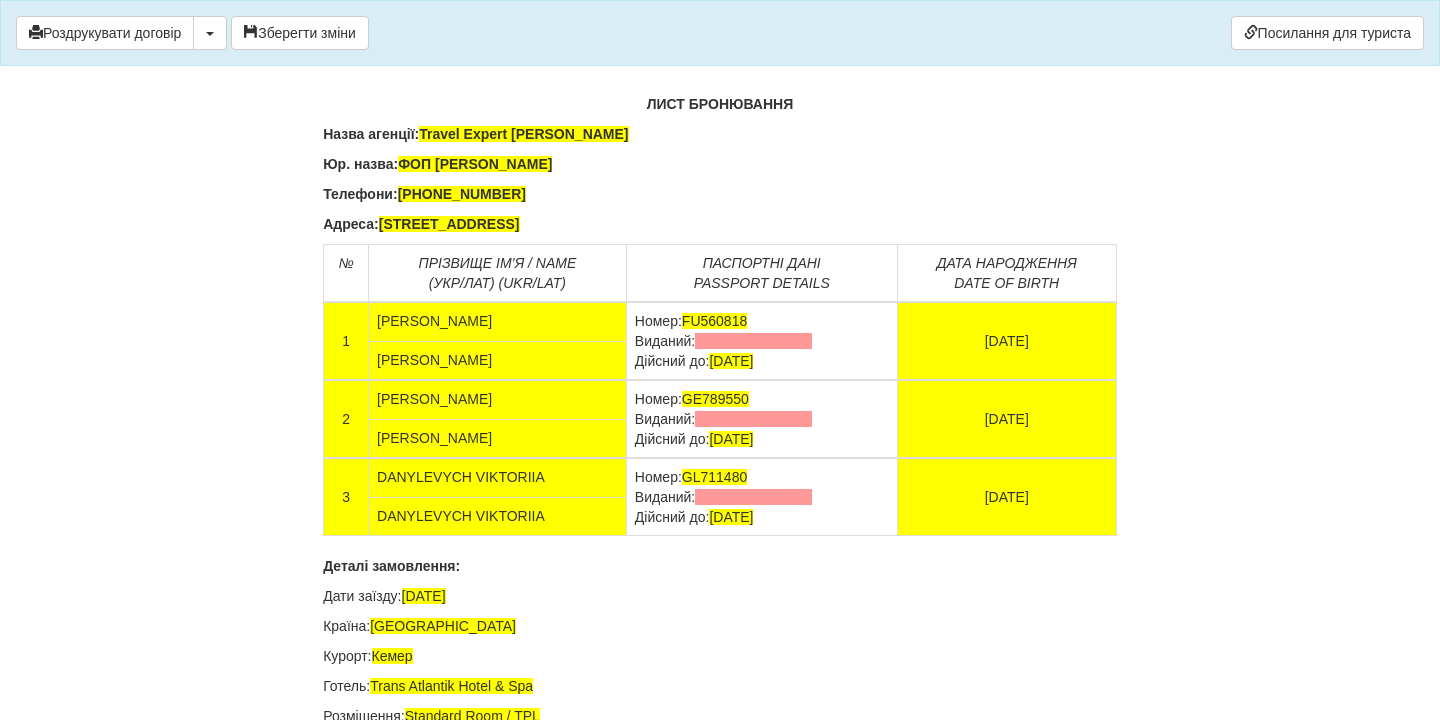 scroll, scrollTop: 12884, scrollLeft: 0, axis: vertical 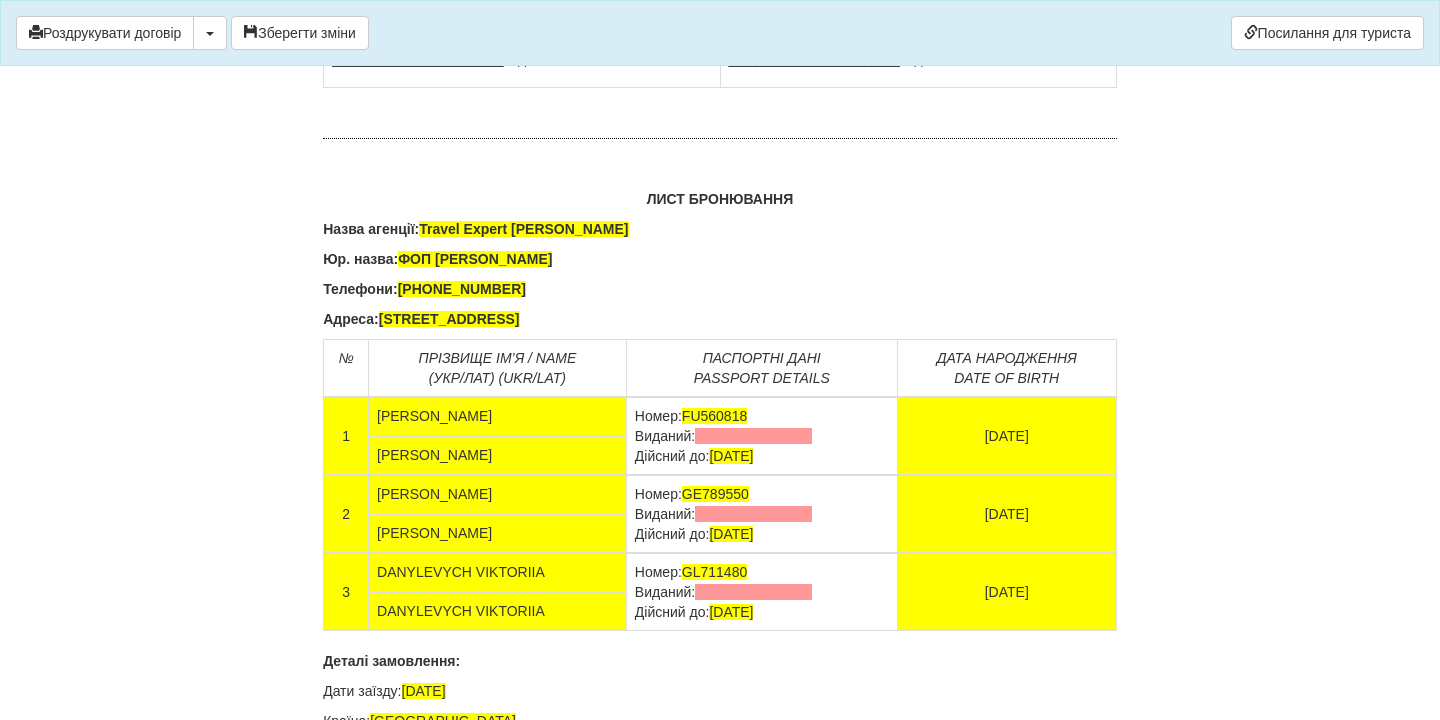 drag, startPoint x: 729, startPoint y: 169, endPoint x: 848, endPoint y: 187, distance: 120.353645 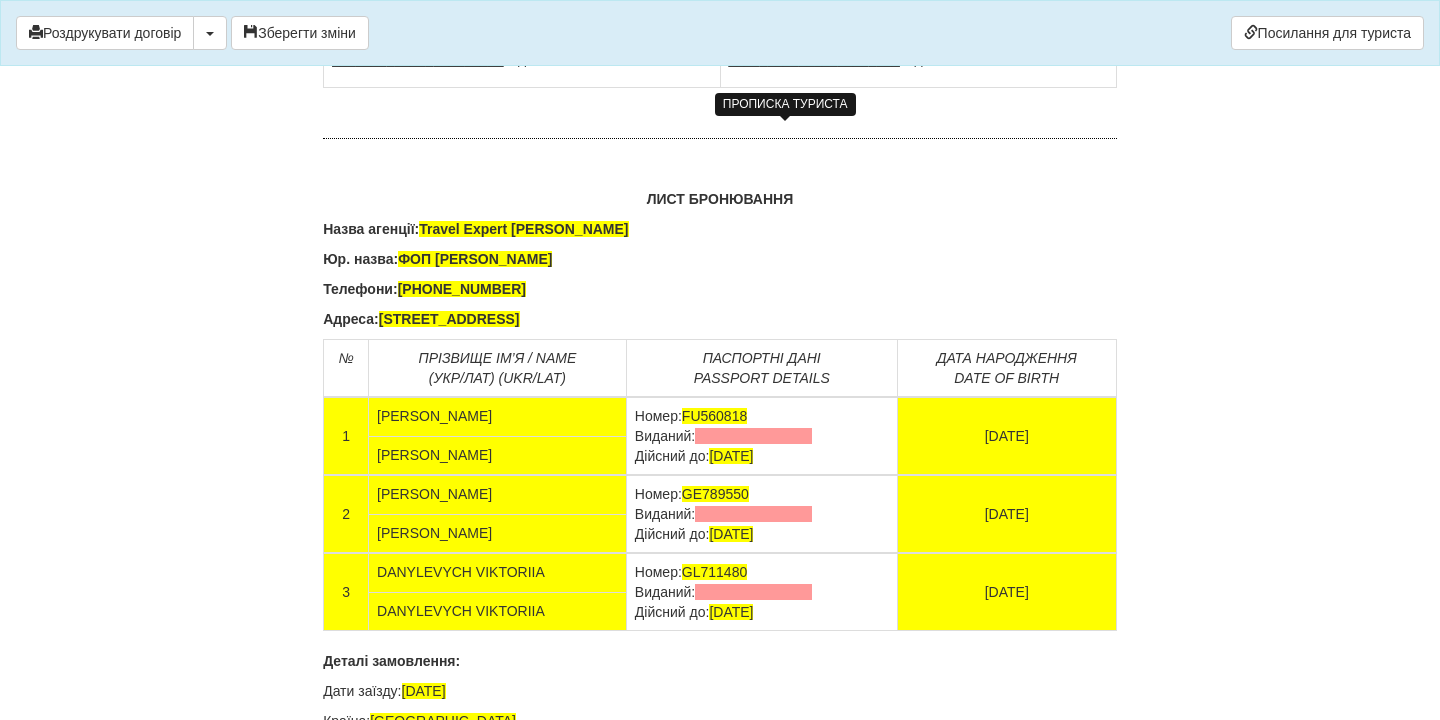 click at bounding box center [787, -228] 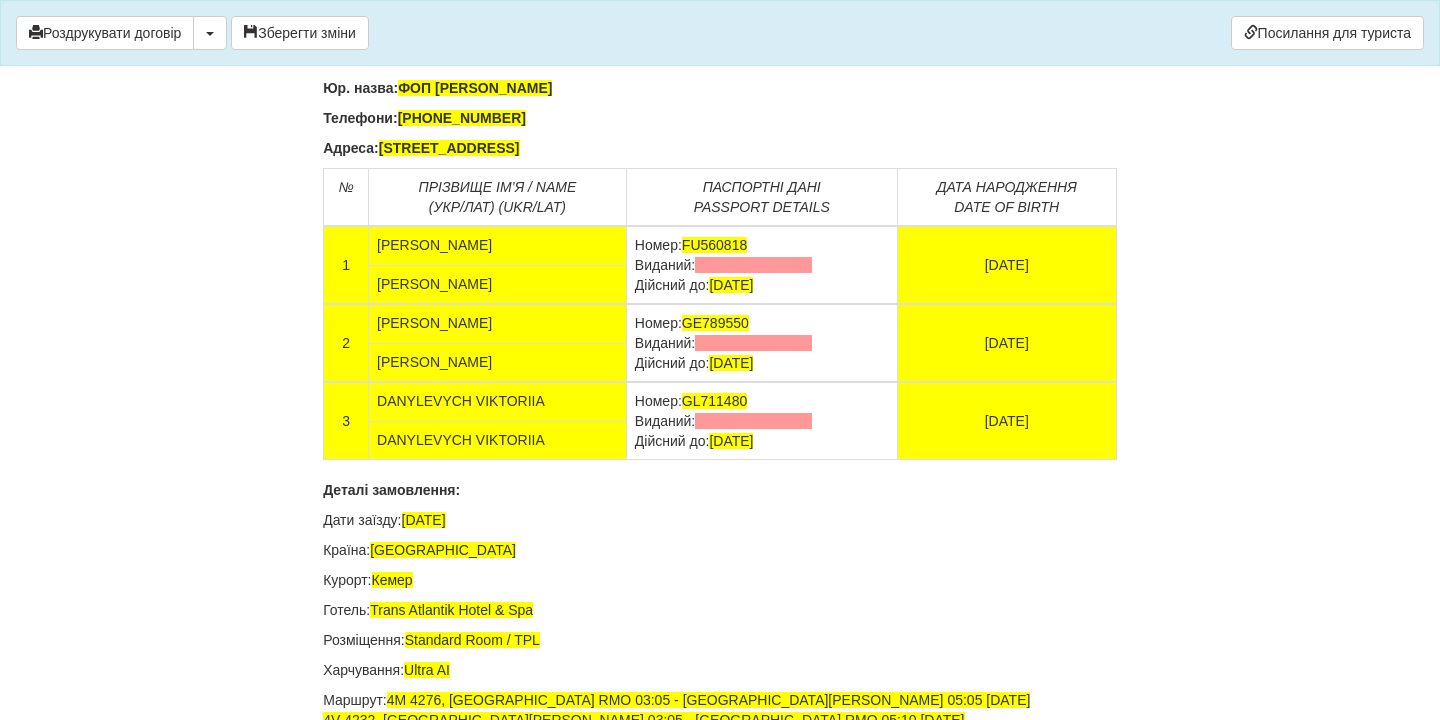 drag, startPoint x: 815, startPoint y: 623, endPoint x: 624, endPoint y: 623, distance: 191 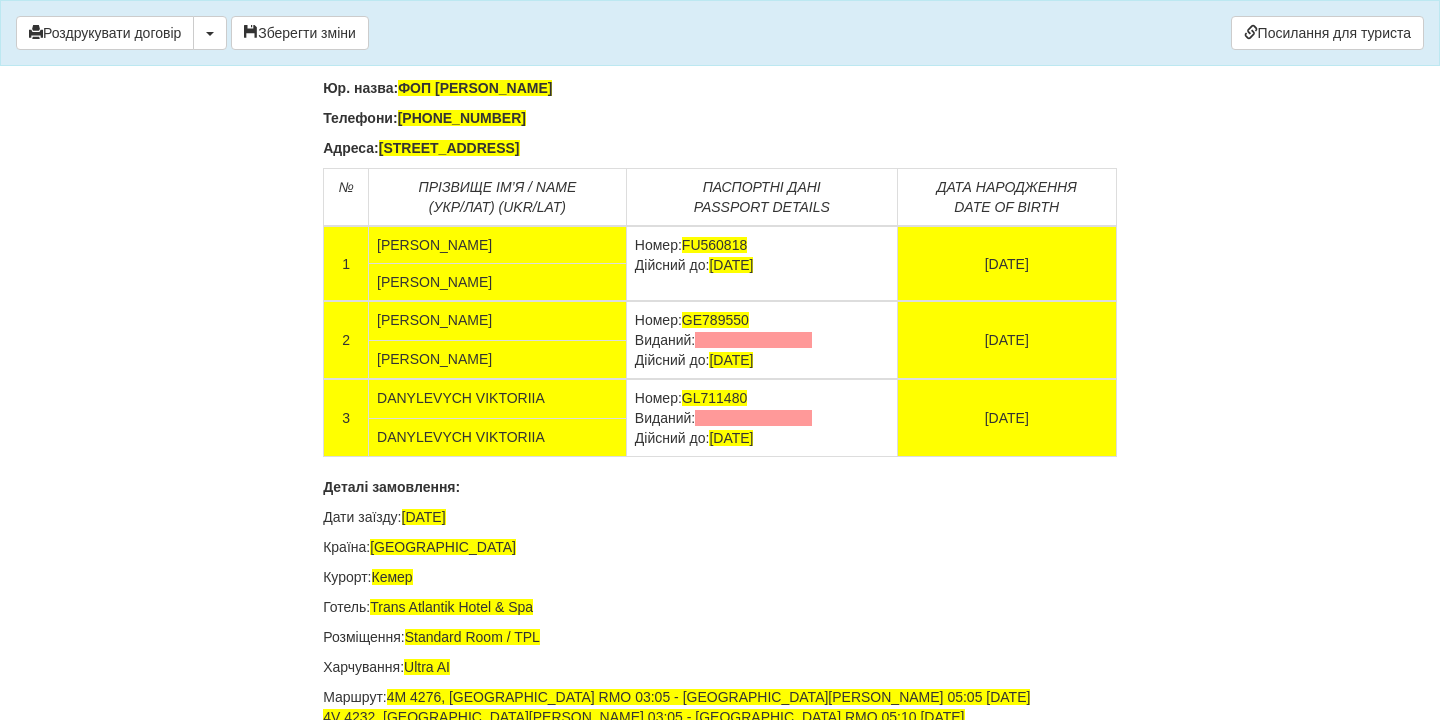 scroll, scrollTop: 13250, scrollLeft: 0, axis: vertical 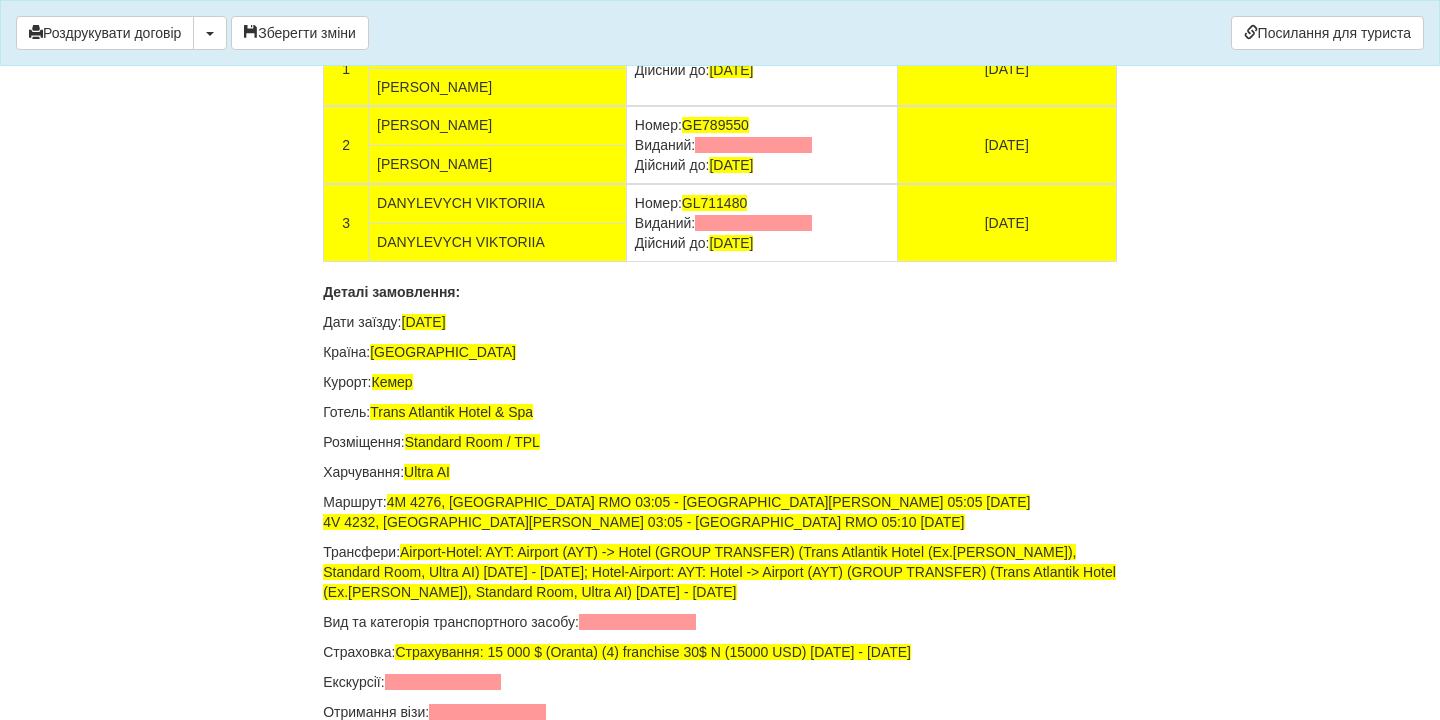 drag, startPoint x: 817, startPoint y: 504, endPoint x: 628, endPoint y: 504, distance: 189 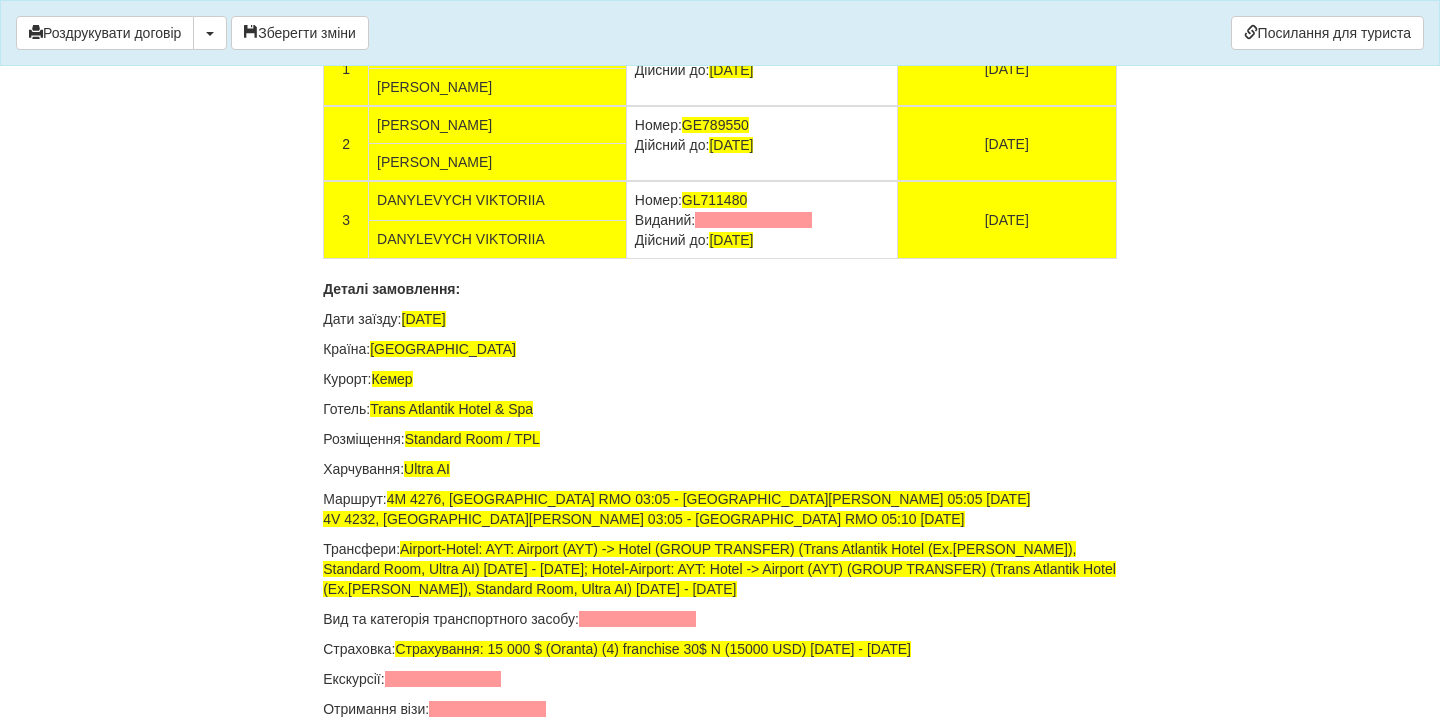 drag, startPoint x: 814, startPoint y: 575, endPoint x: 627, endPoint y: 576, distance: 187.00267 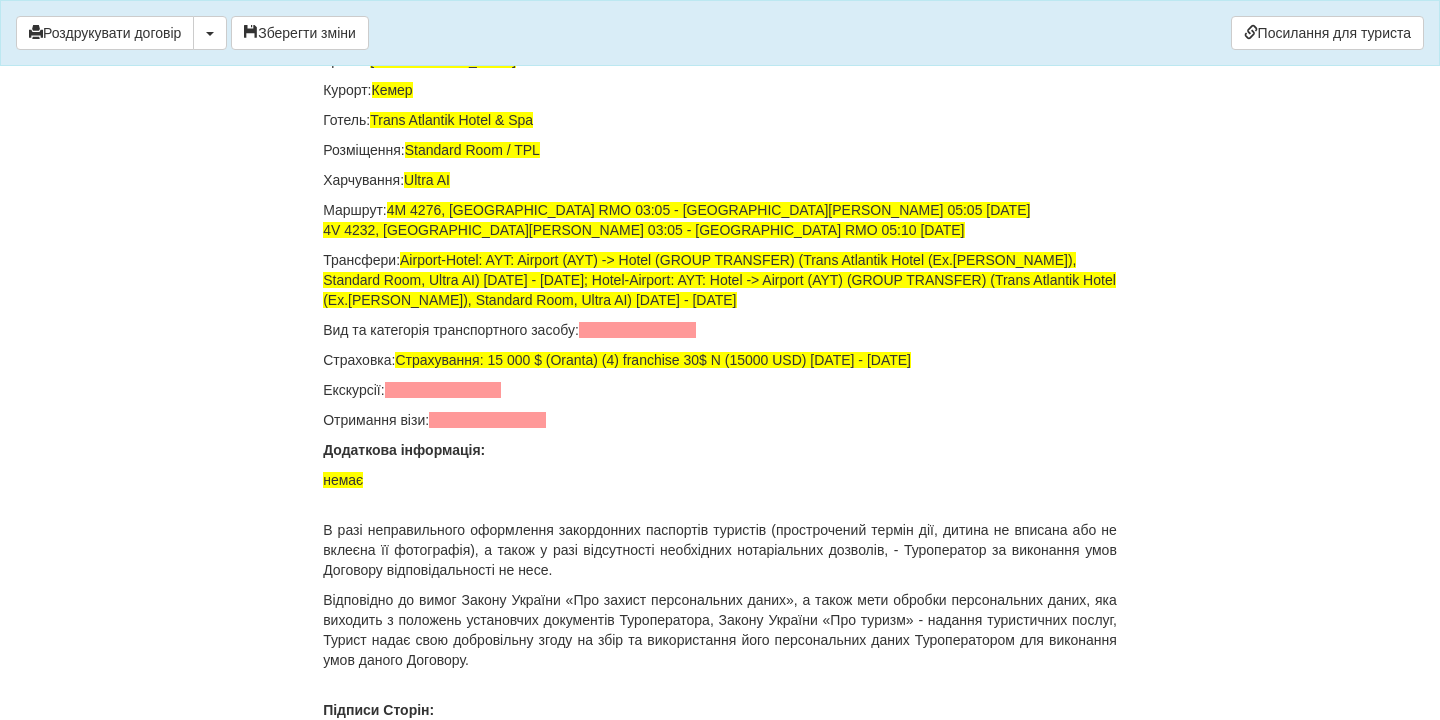 scroll, scrollTop: 13540, scrollLeft: 0, axis: vertical 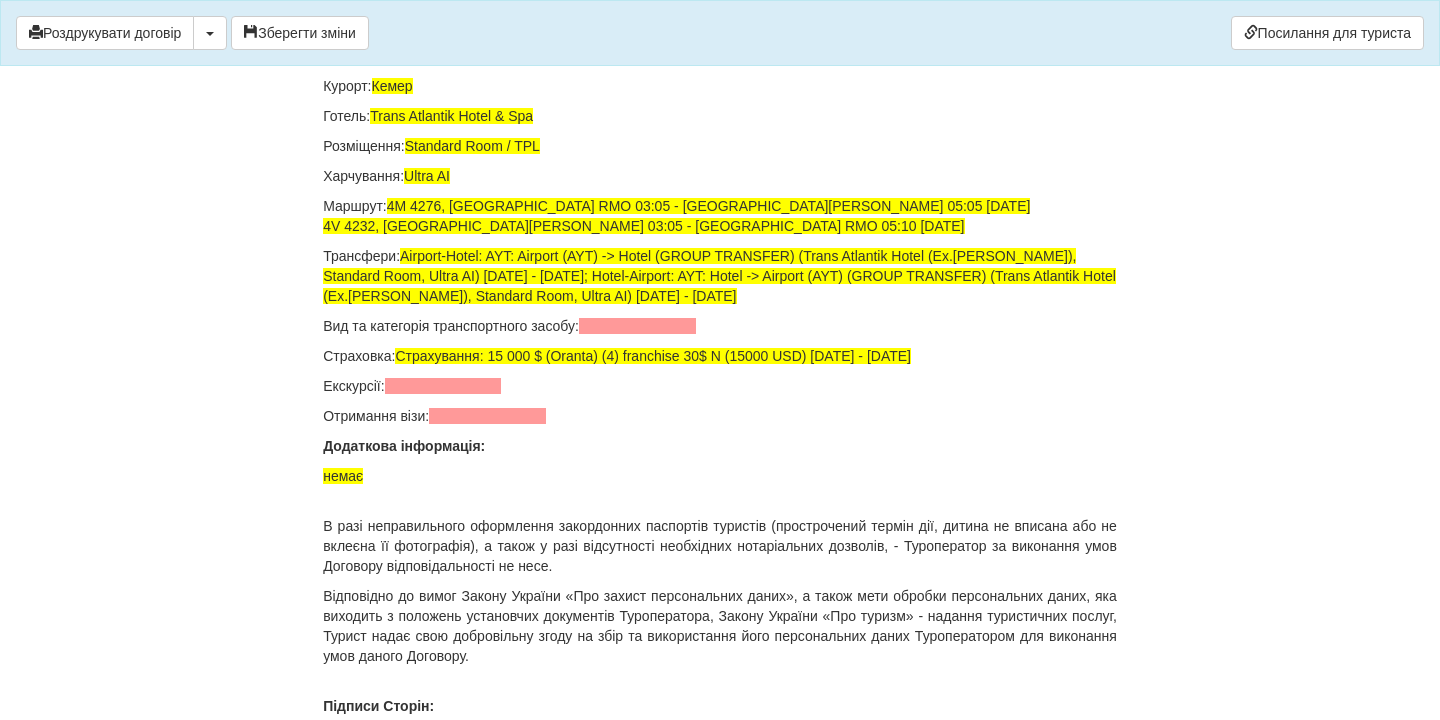 click at bounding box center [637, 326] 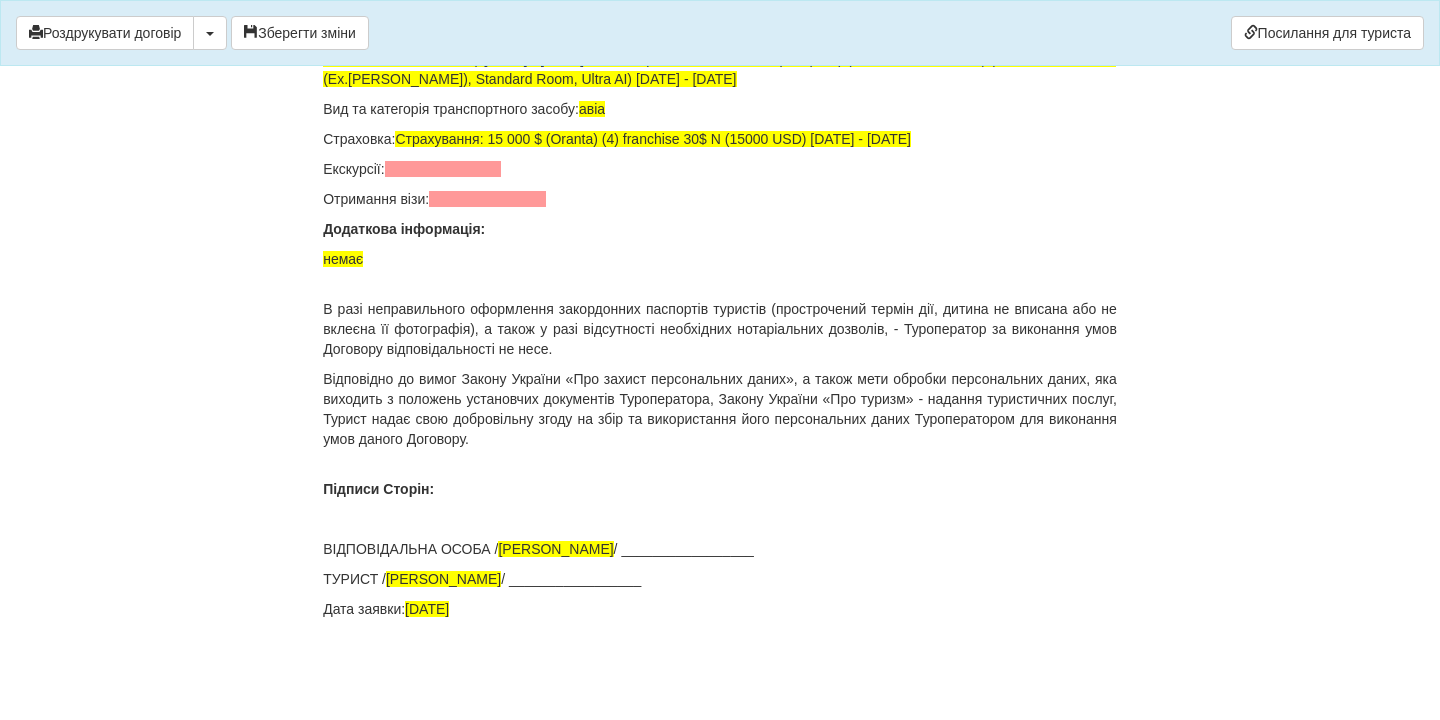scroll, scrollTop: 13910, scrollLeft: 0, axis: vertical 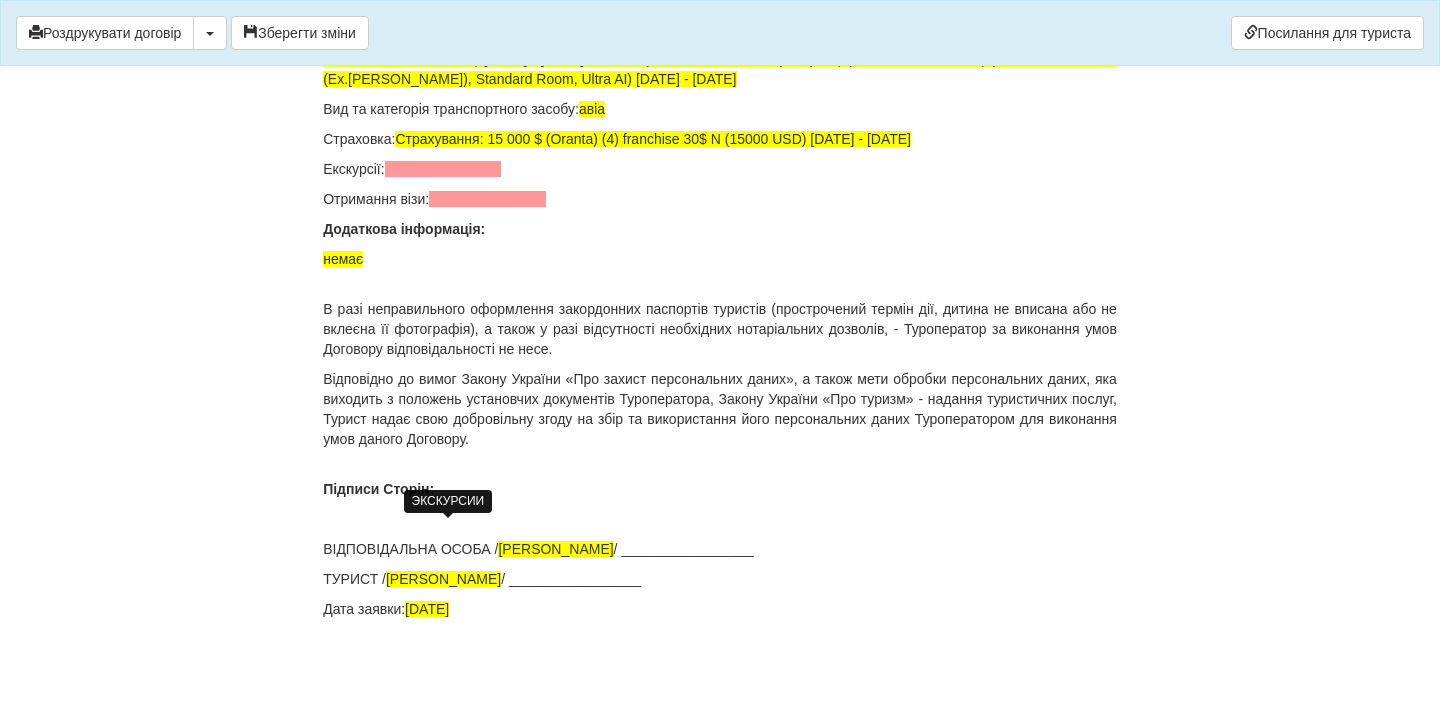 click at bounding box center [443, 169] 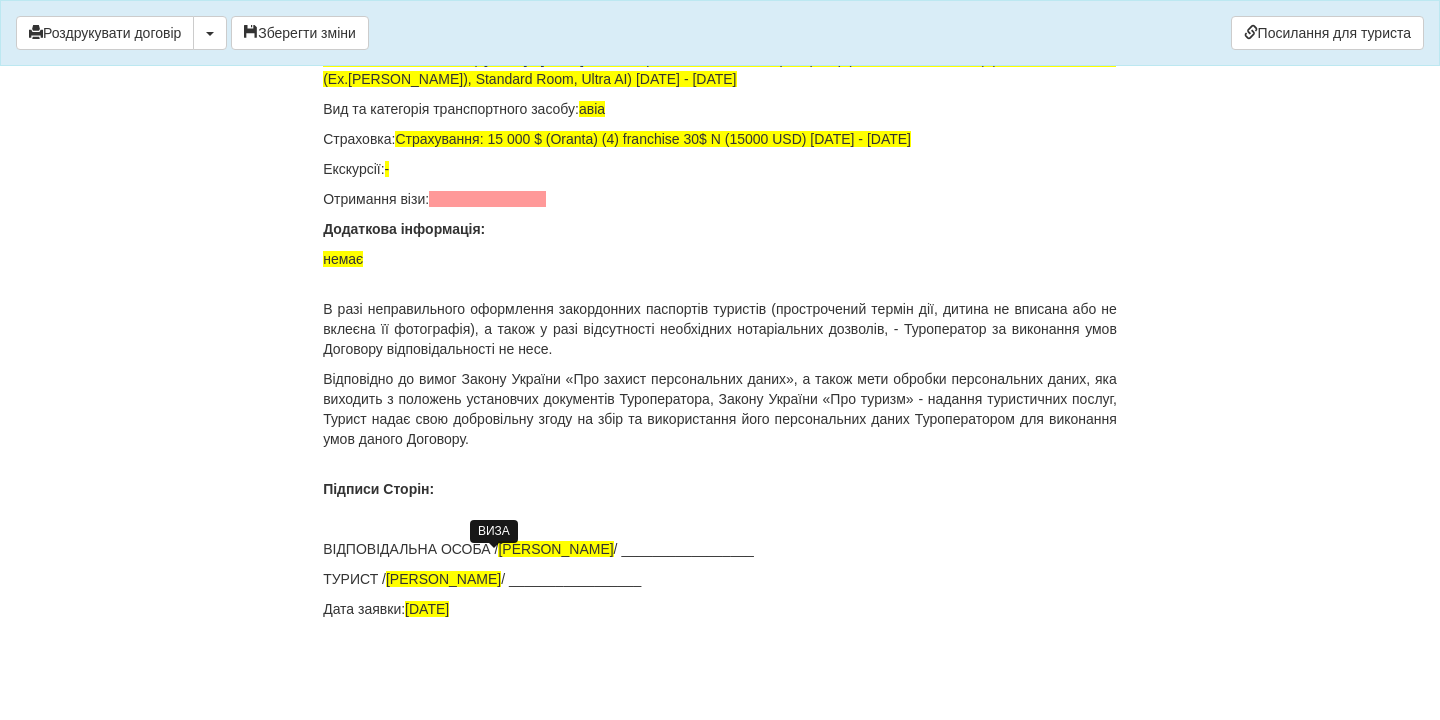 click at bounding box center [487, 199] 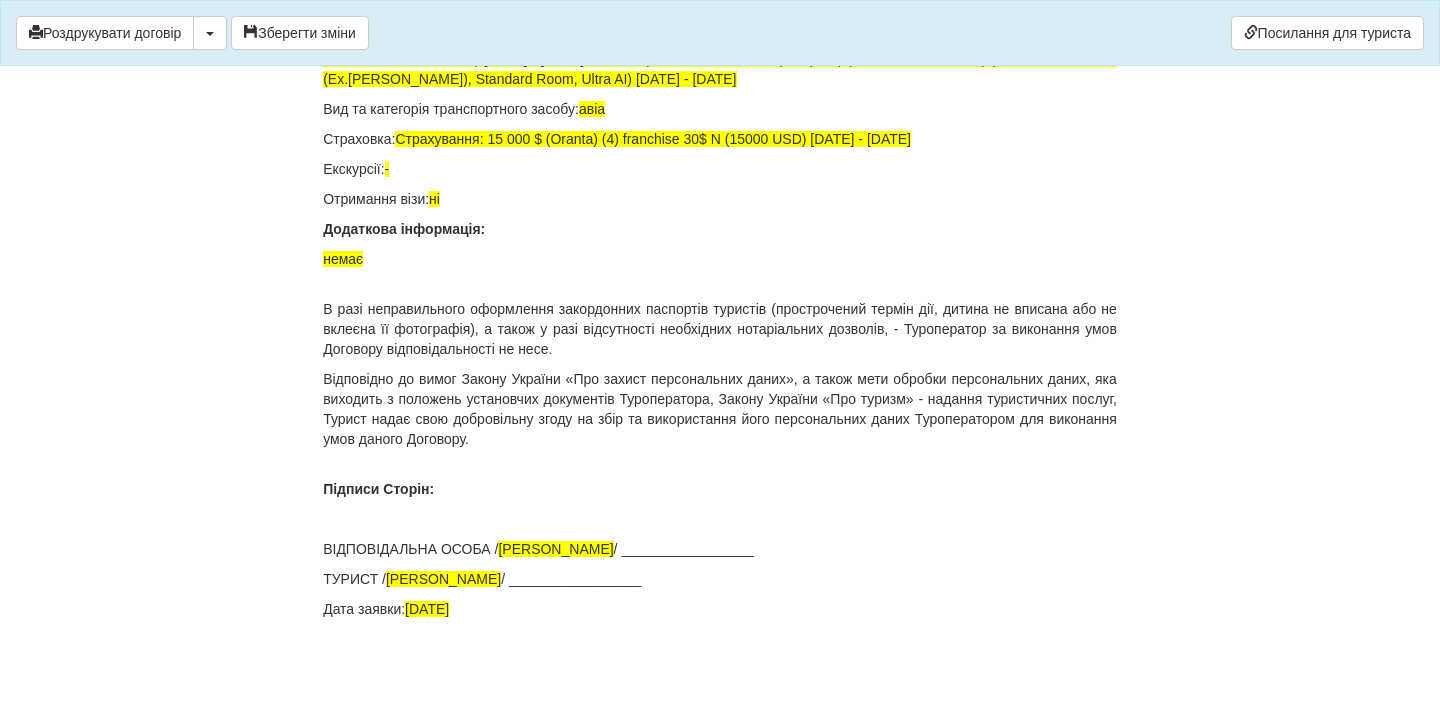 scroll, scrollTop: 14117, scrollLeft: 0, axis: vertical 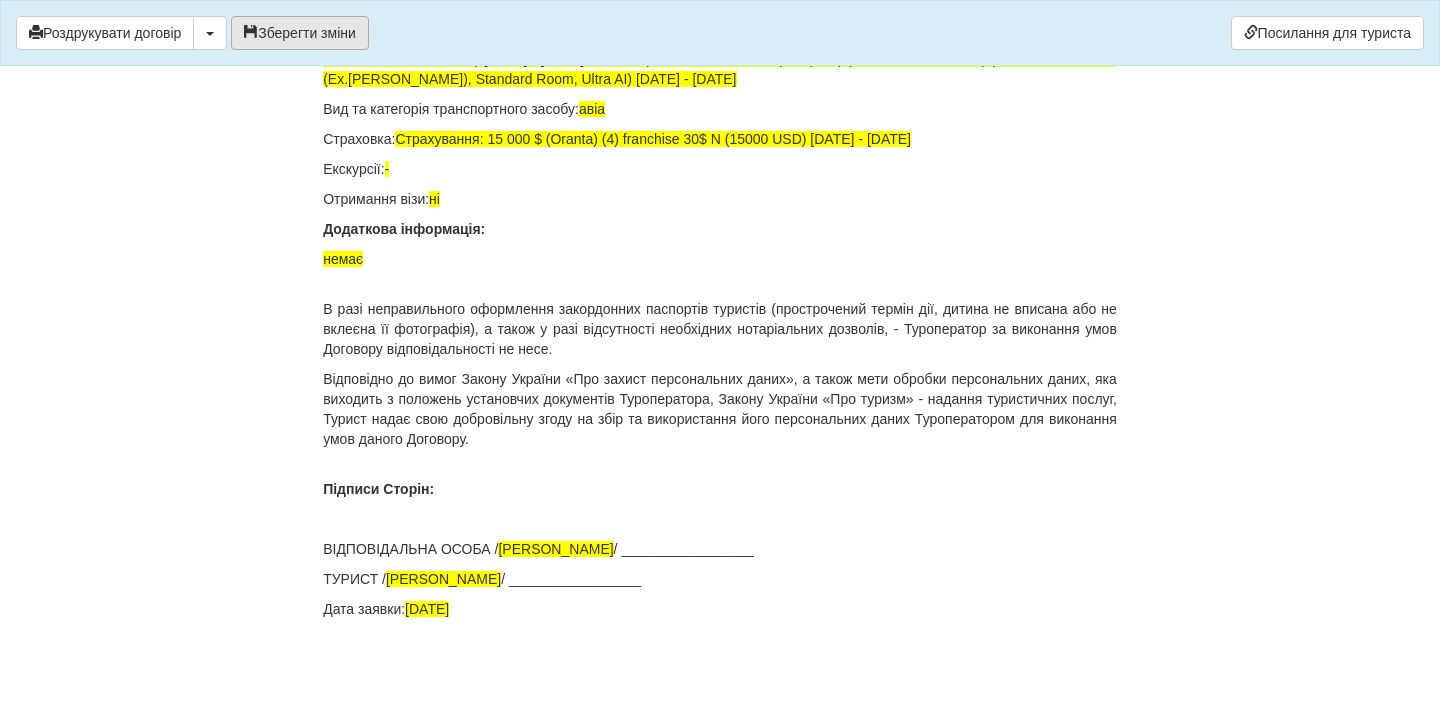 click on "Зберегти зміни" at bounding box center [300, 33] 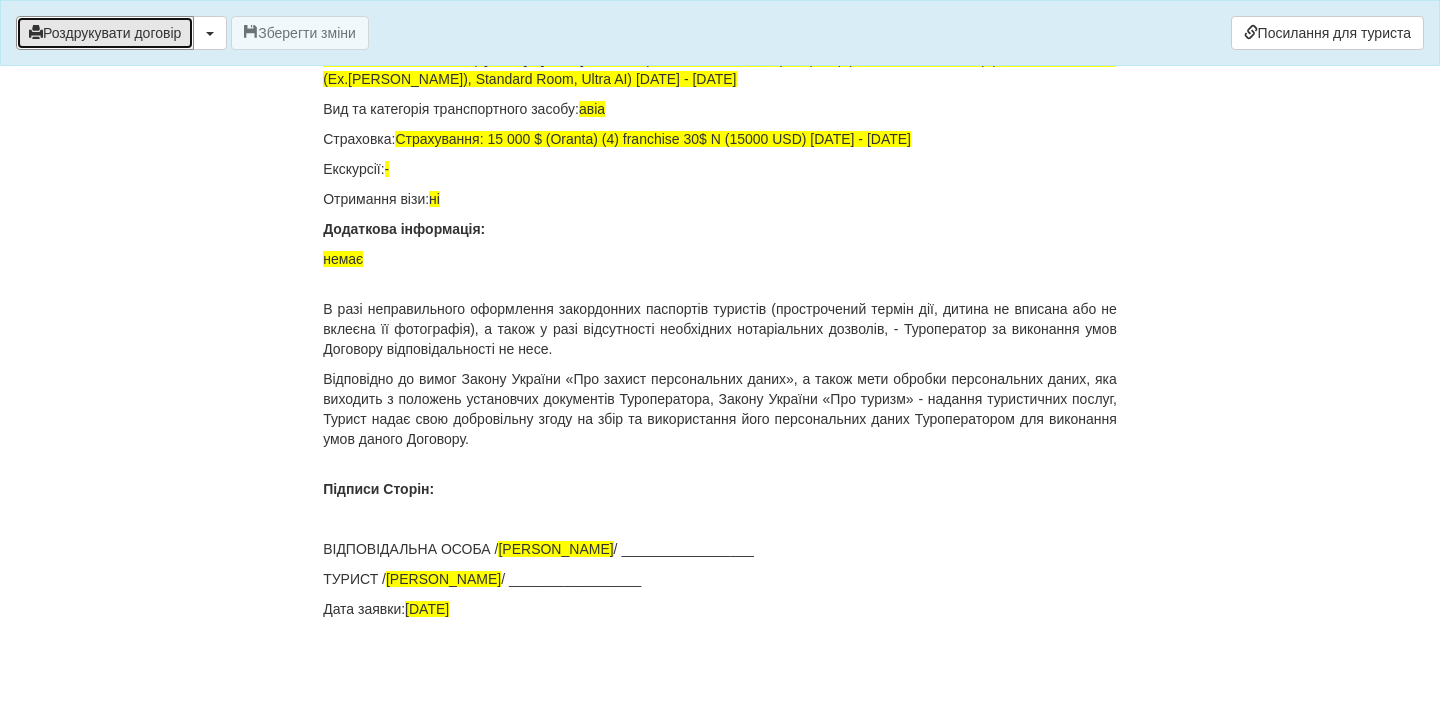 click on "Роздрукувати договір" at bounding box center (105, 33) 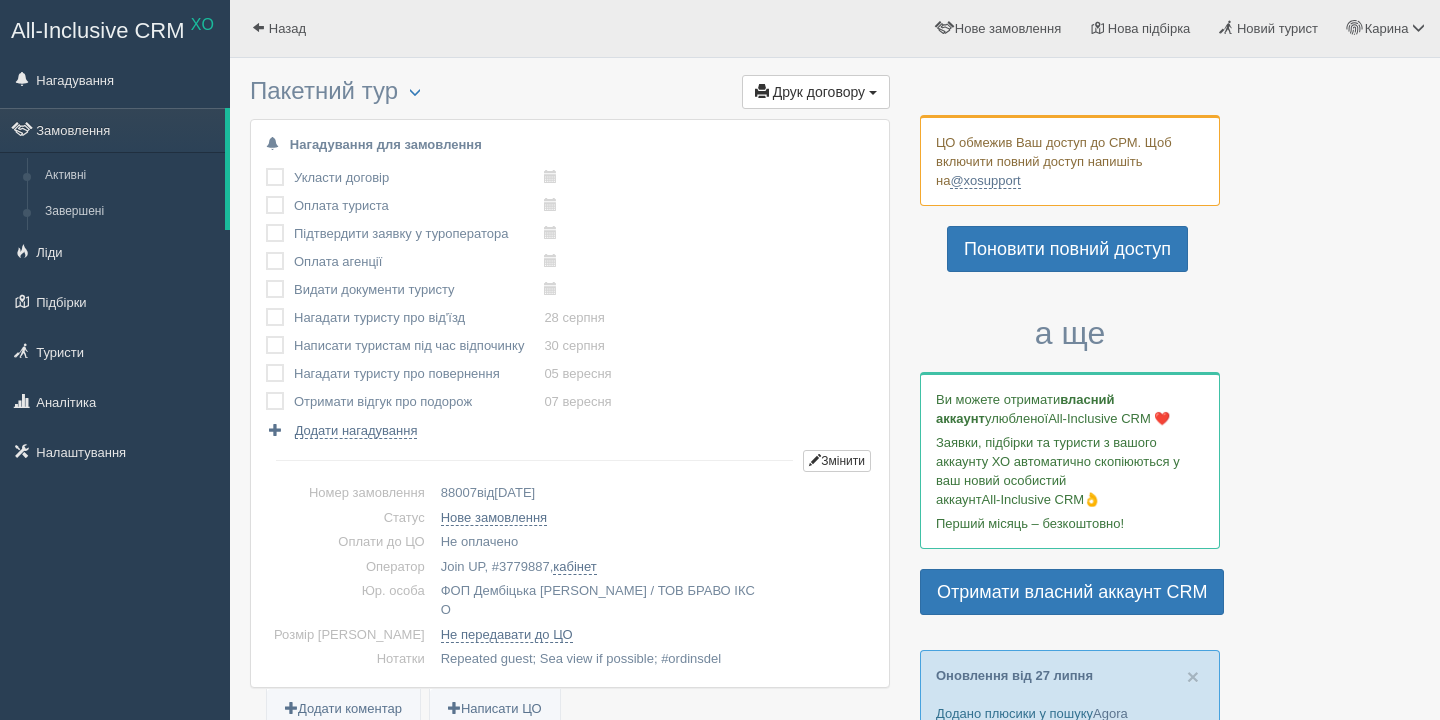scroll, scrollTop: 0, scrollLeft: 0, axis: both 